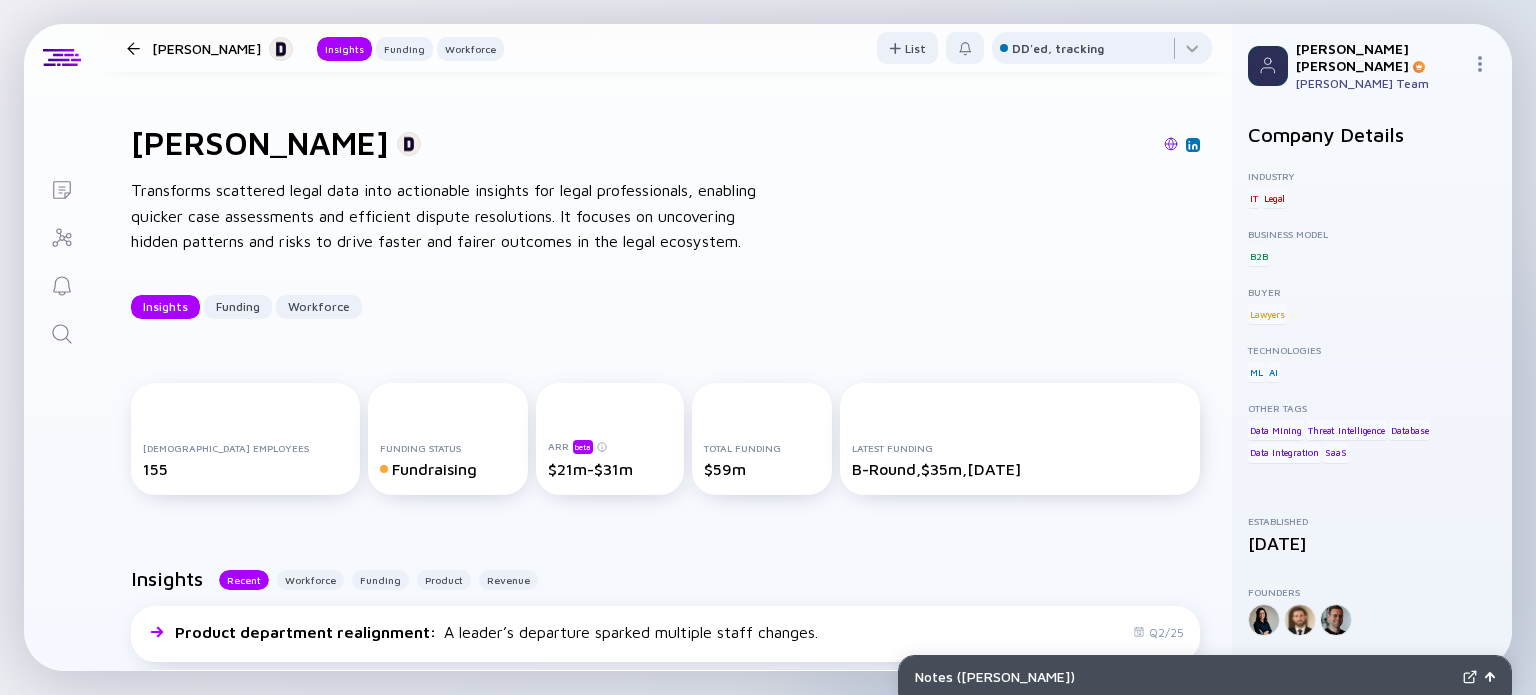 scroll, scrollTop: 0, scrollLeft: 0, axis: both 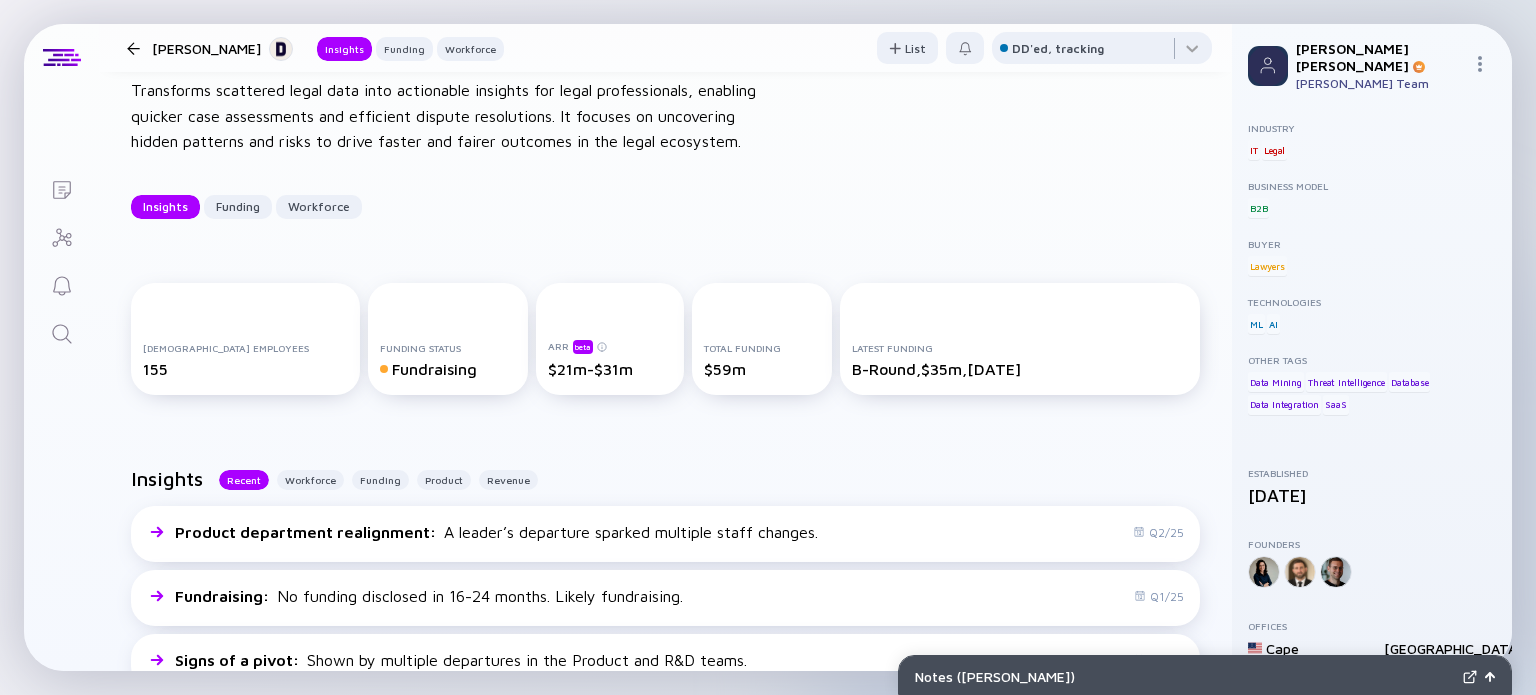 click 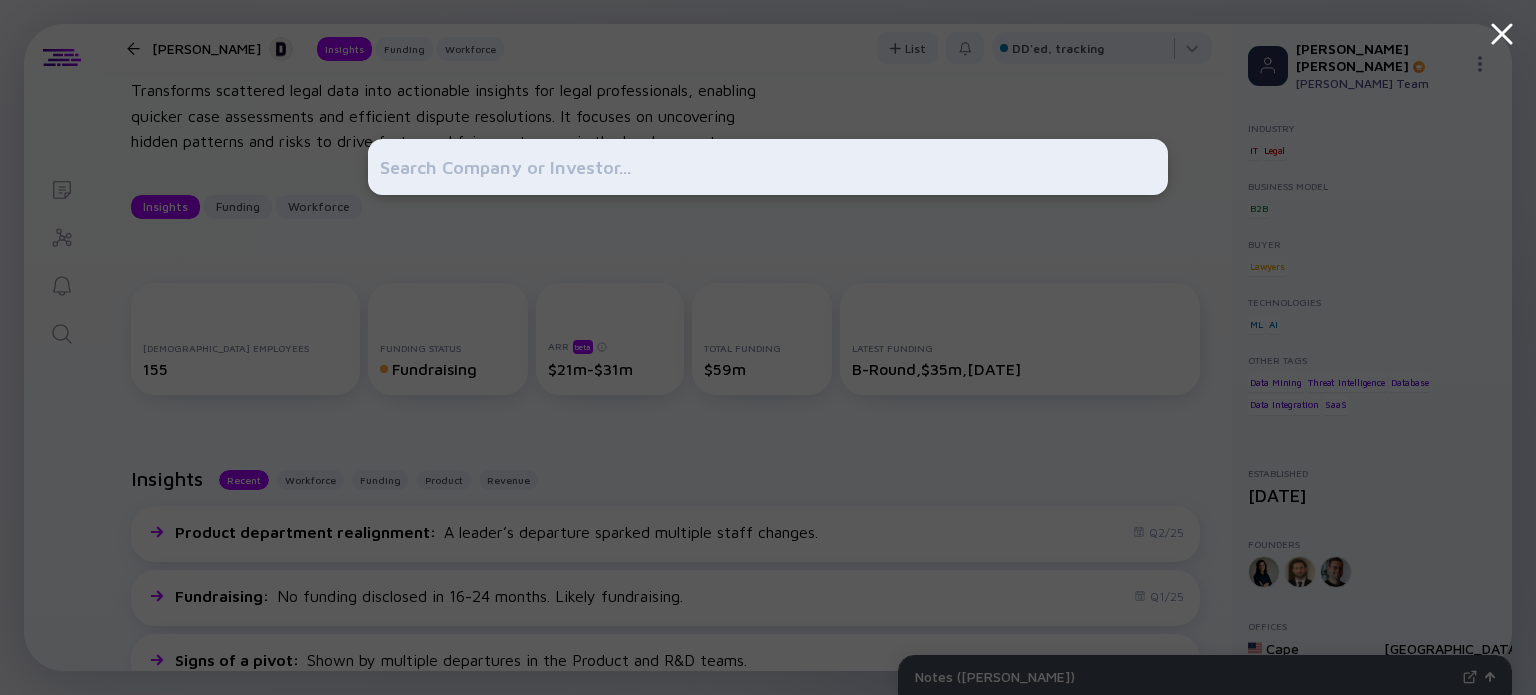 click at bounding box center [768, 167] 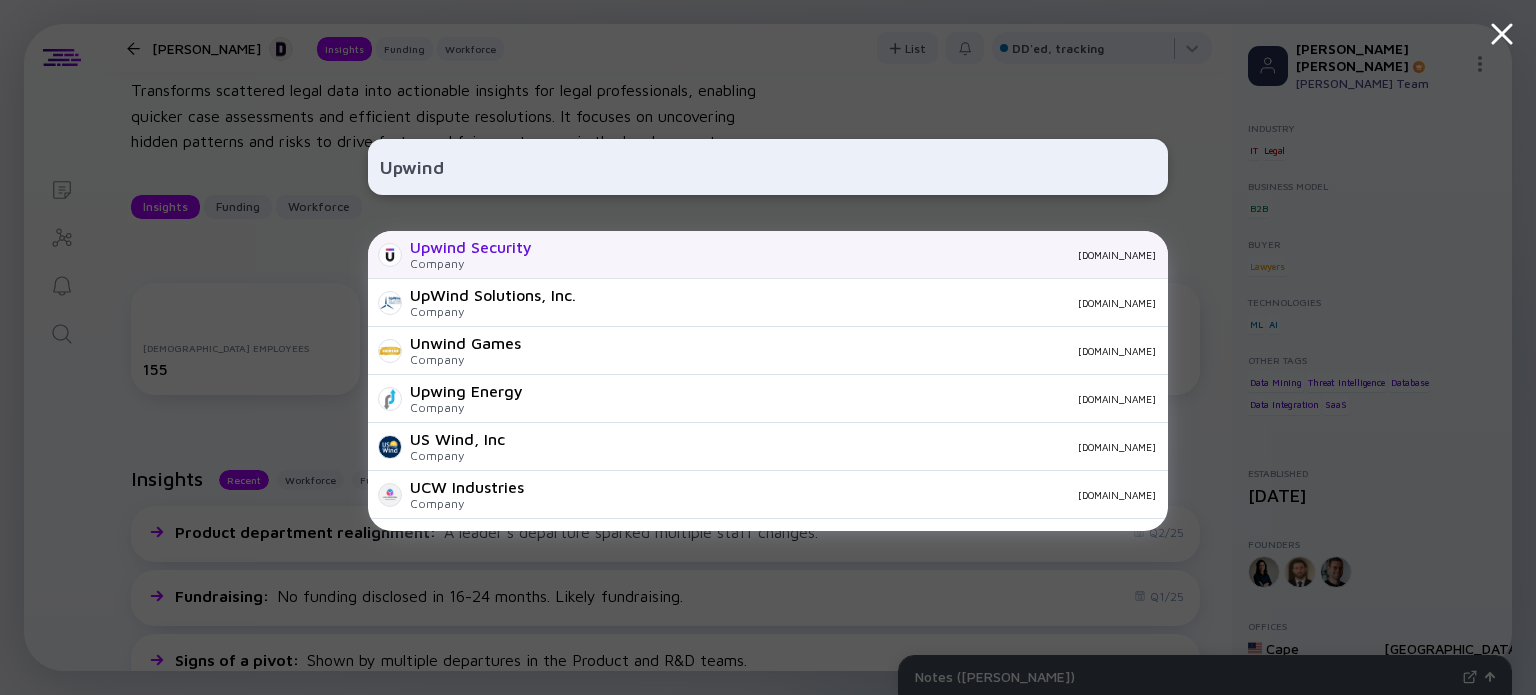 type on "Upwind" 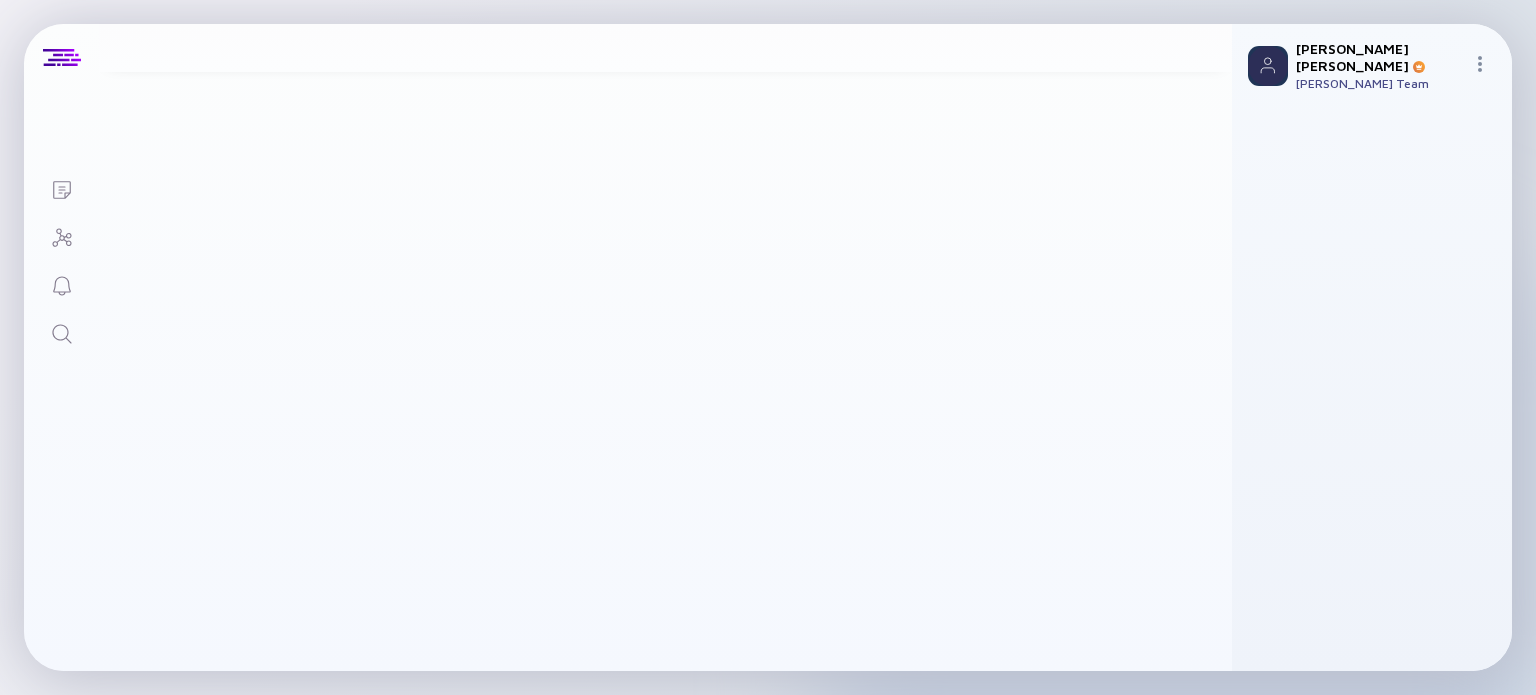scroll, scrollTop: 0, scrollLeft: 0, axis: both 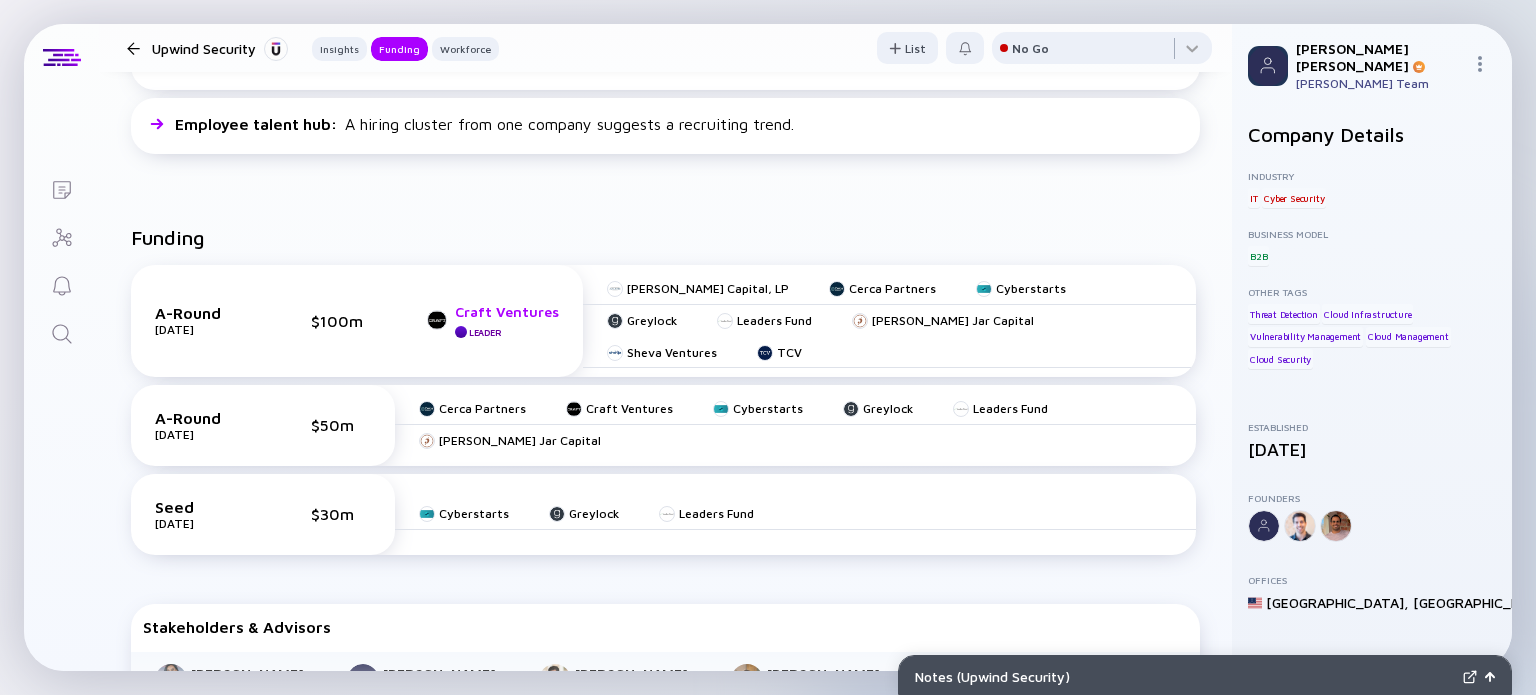 click on "Craft Ventures" at bounding box center [507, 311] 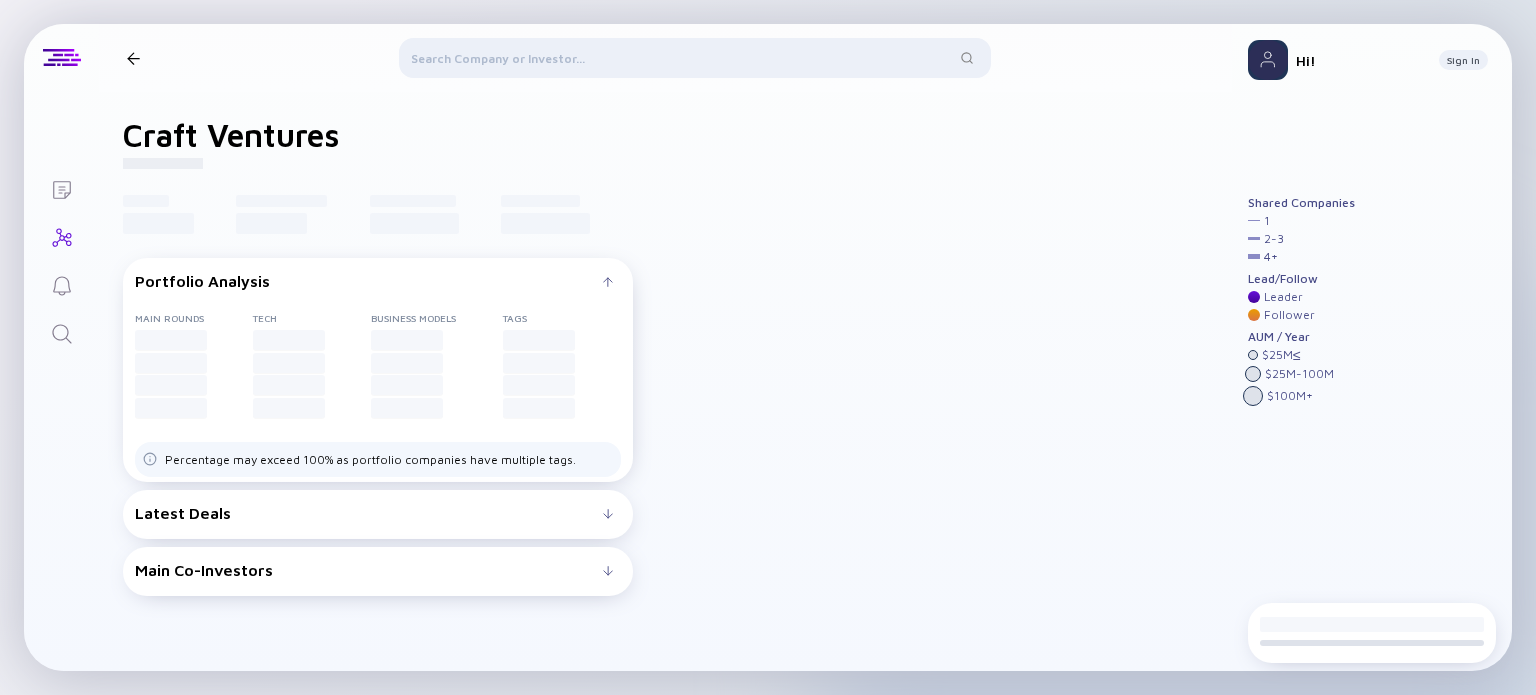 scroll, scrollTop: 0, scrollLeft: 0, axis: both 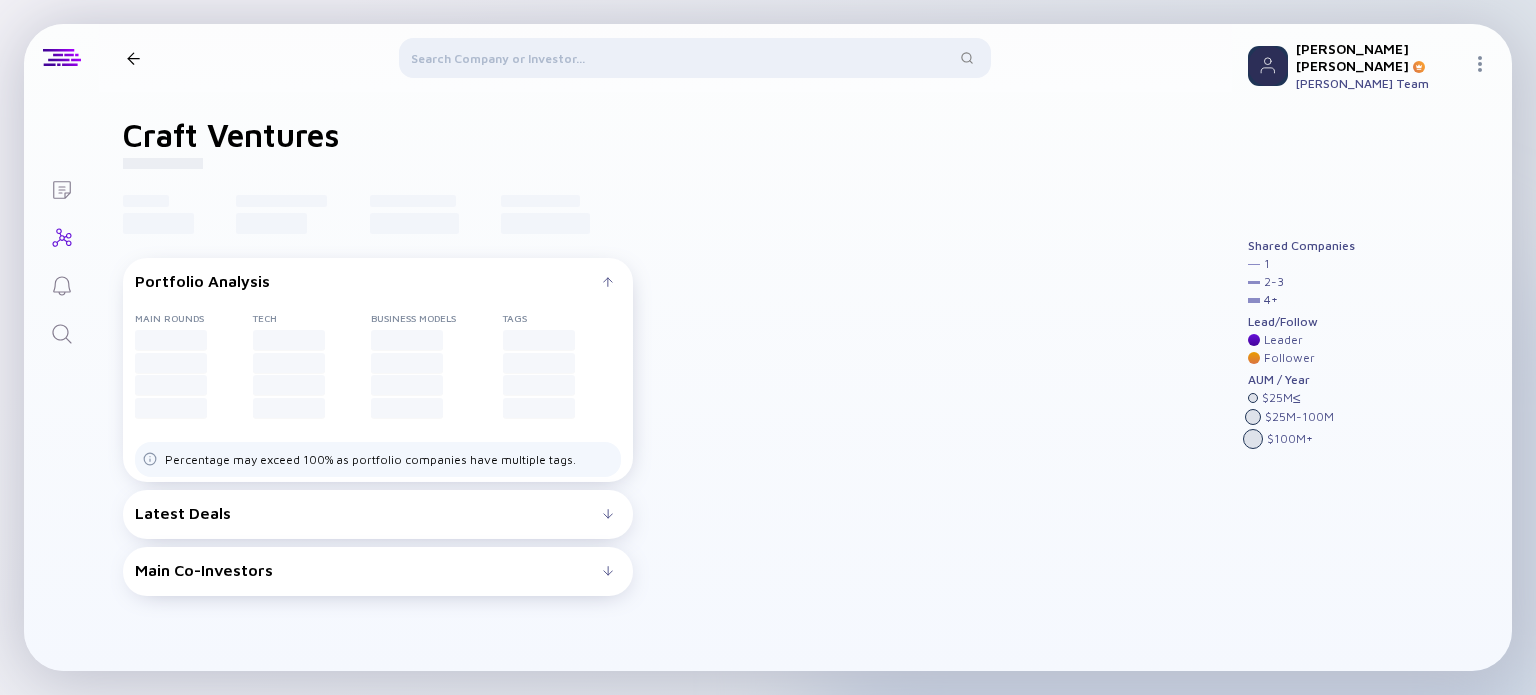 click on "Latest Deals" at bounding box center [369, 513] 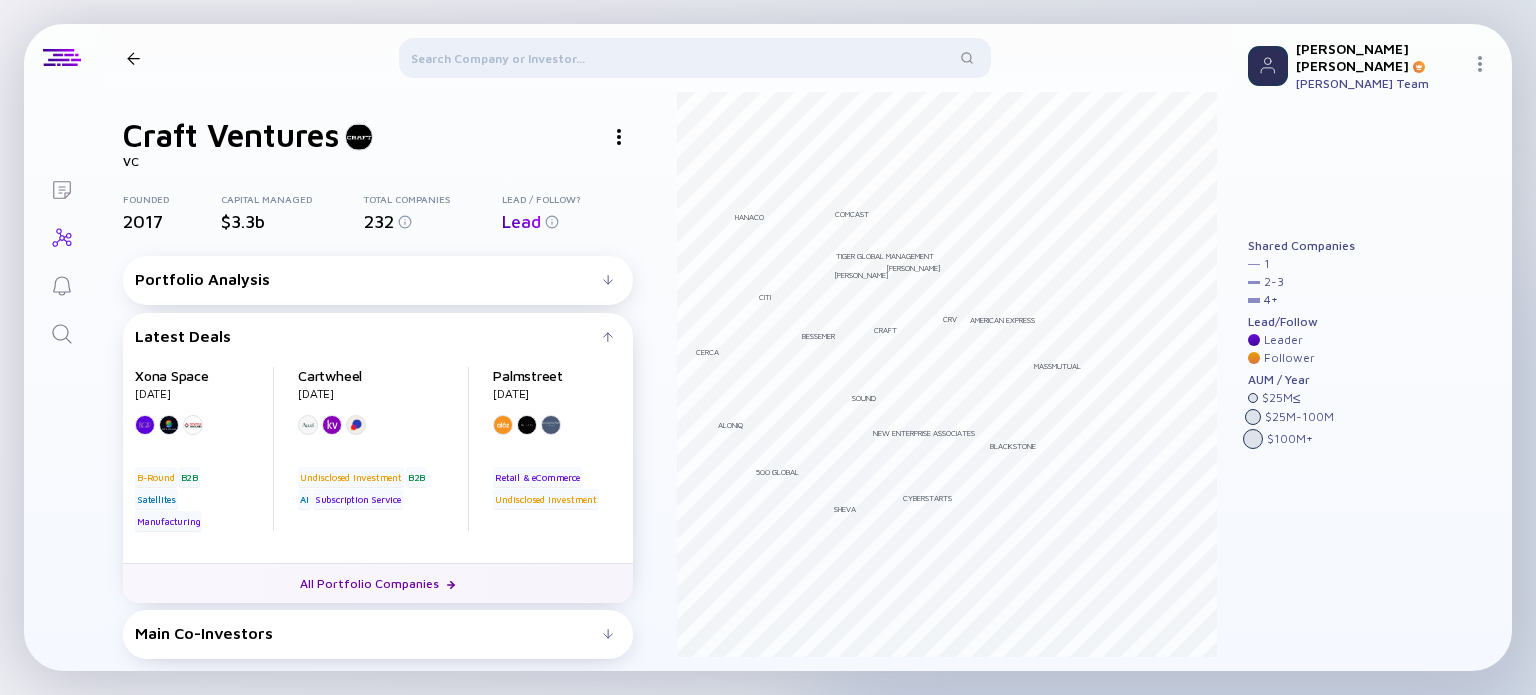 scroll, scrollTop: 0, scrollLeft: 0, axis: both 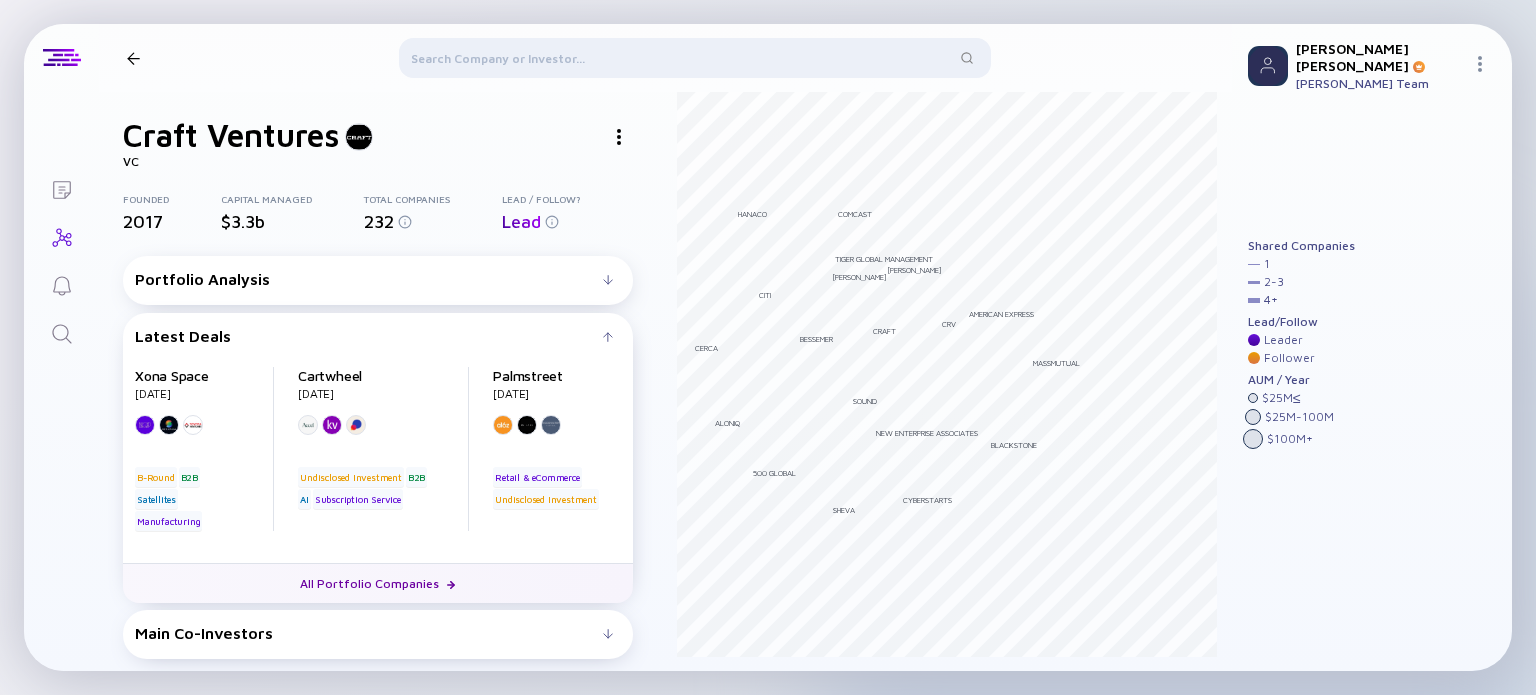 click at bounding box center (451, 585) 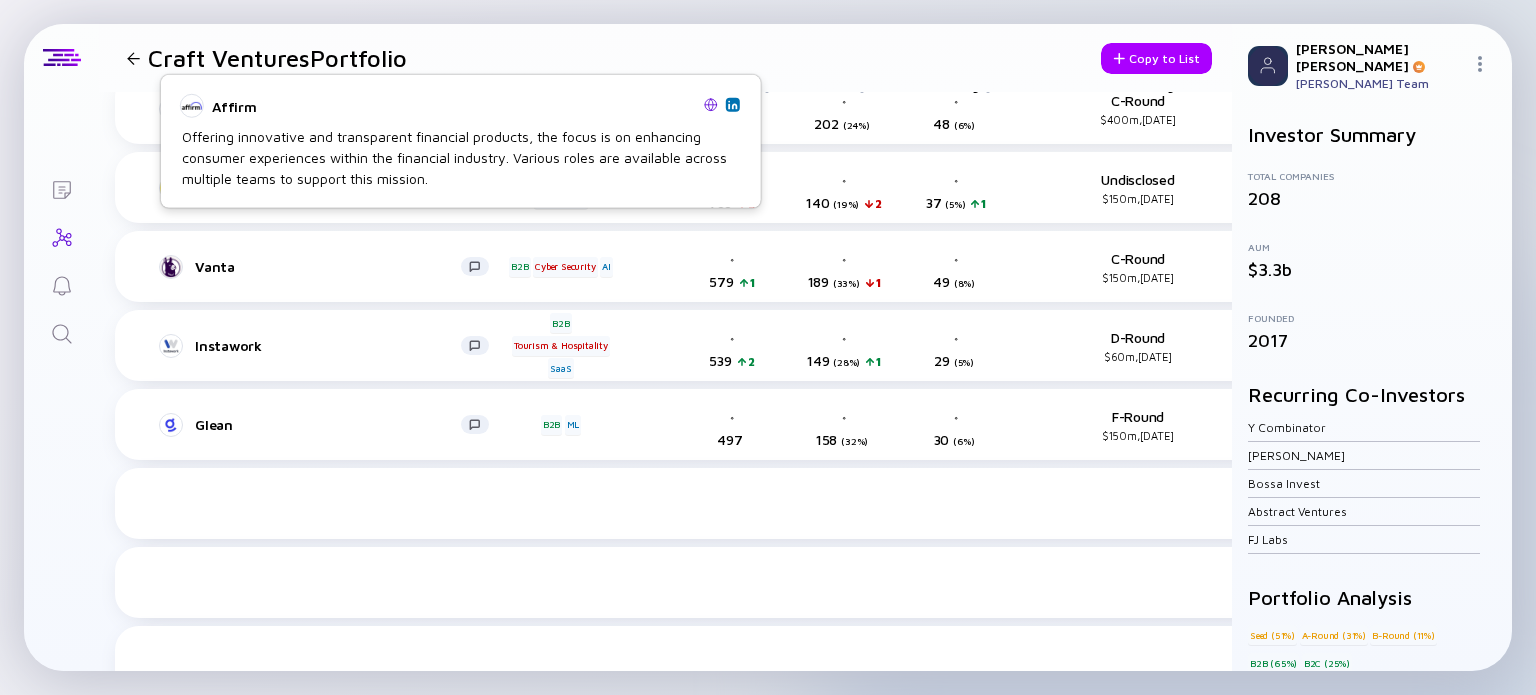 scroll, scrollTop: 0, scrollLeft: 0, axis: both 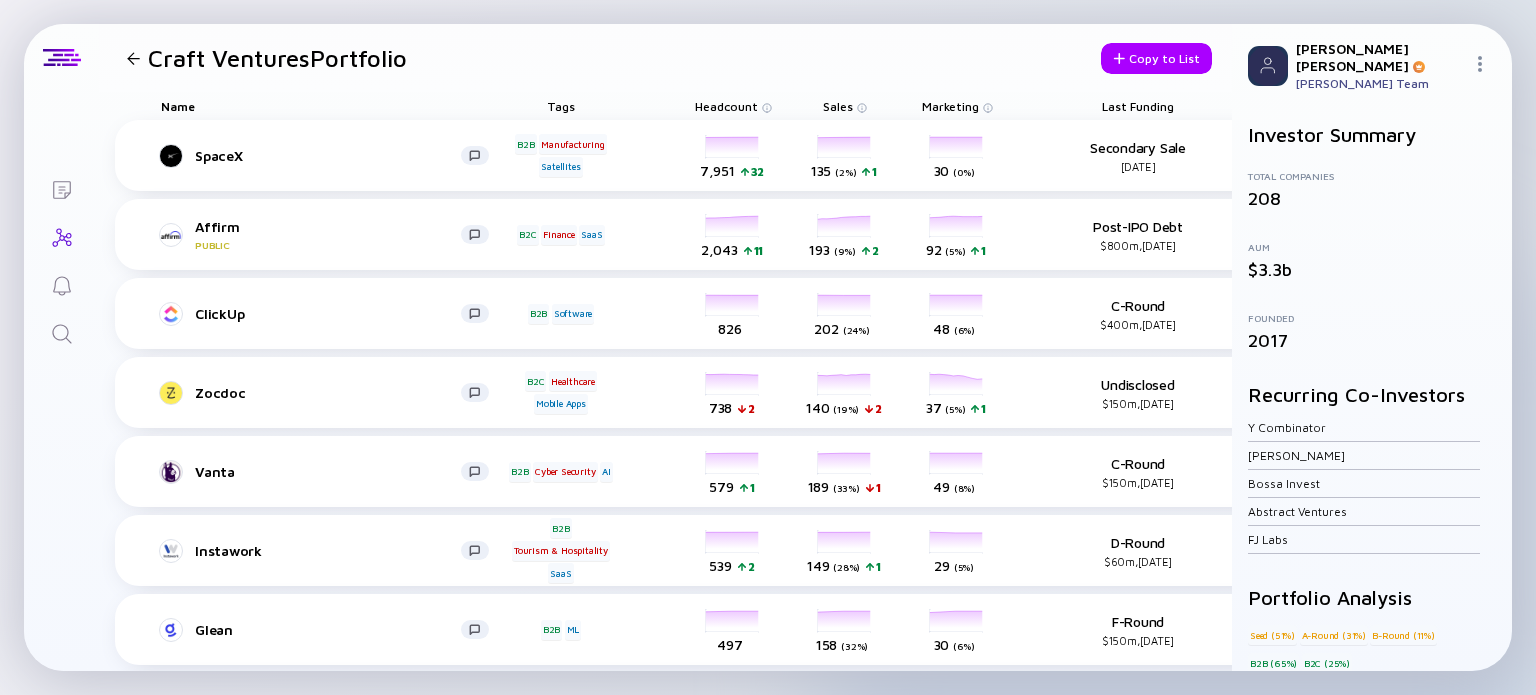 click at bounding box center [133, 58] 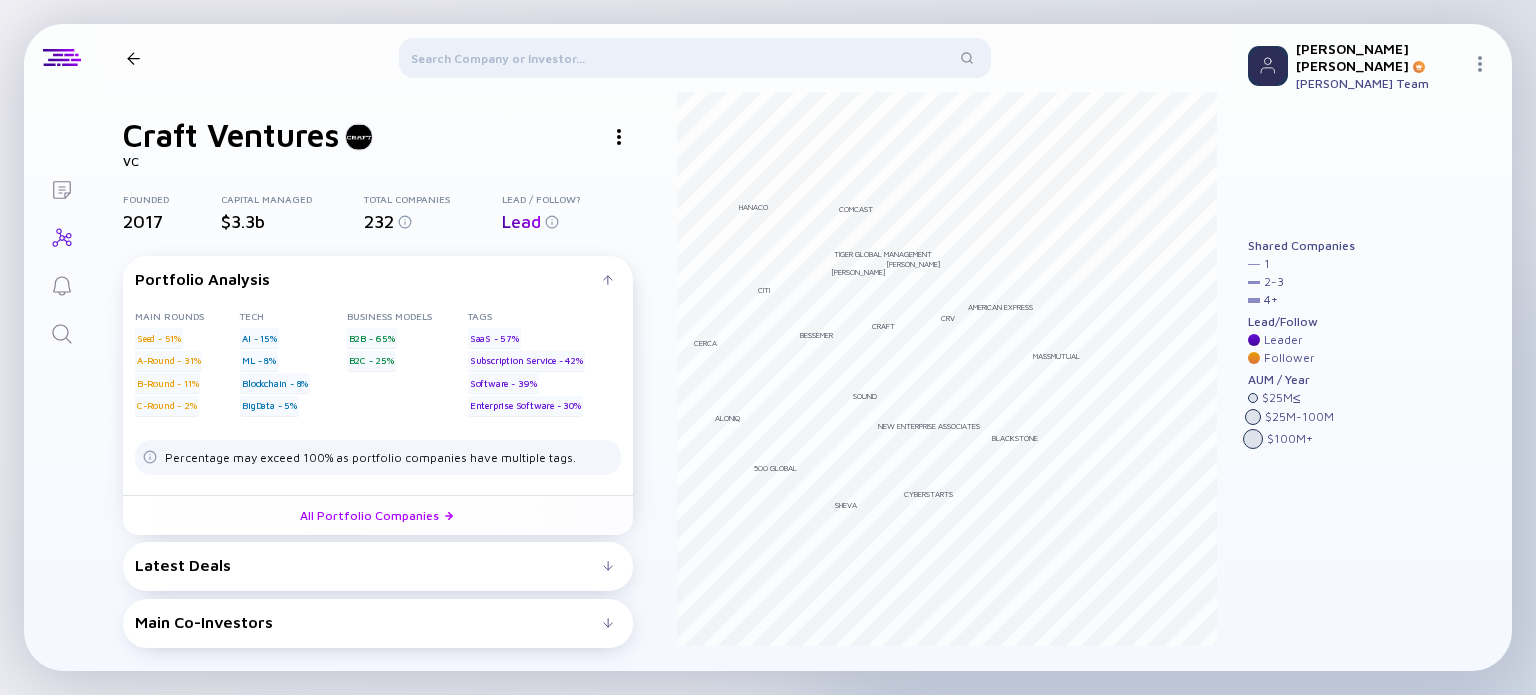 click at bounding box center (695, 62) 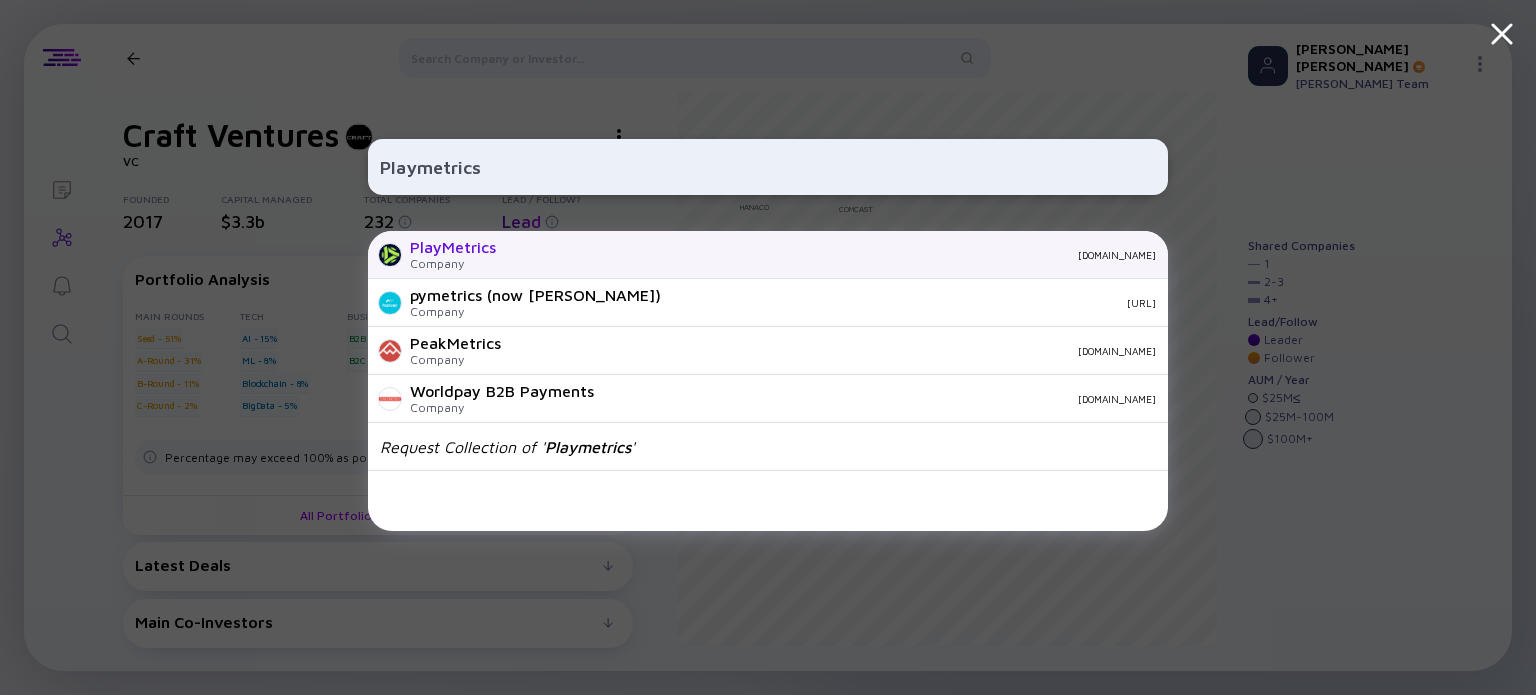 type on "Playmetrics" 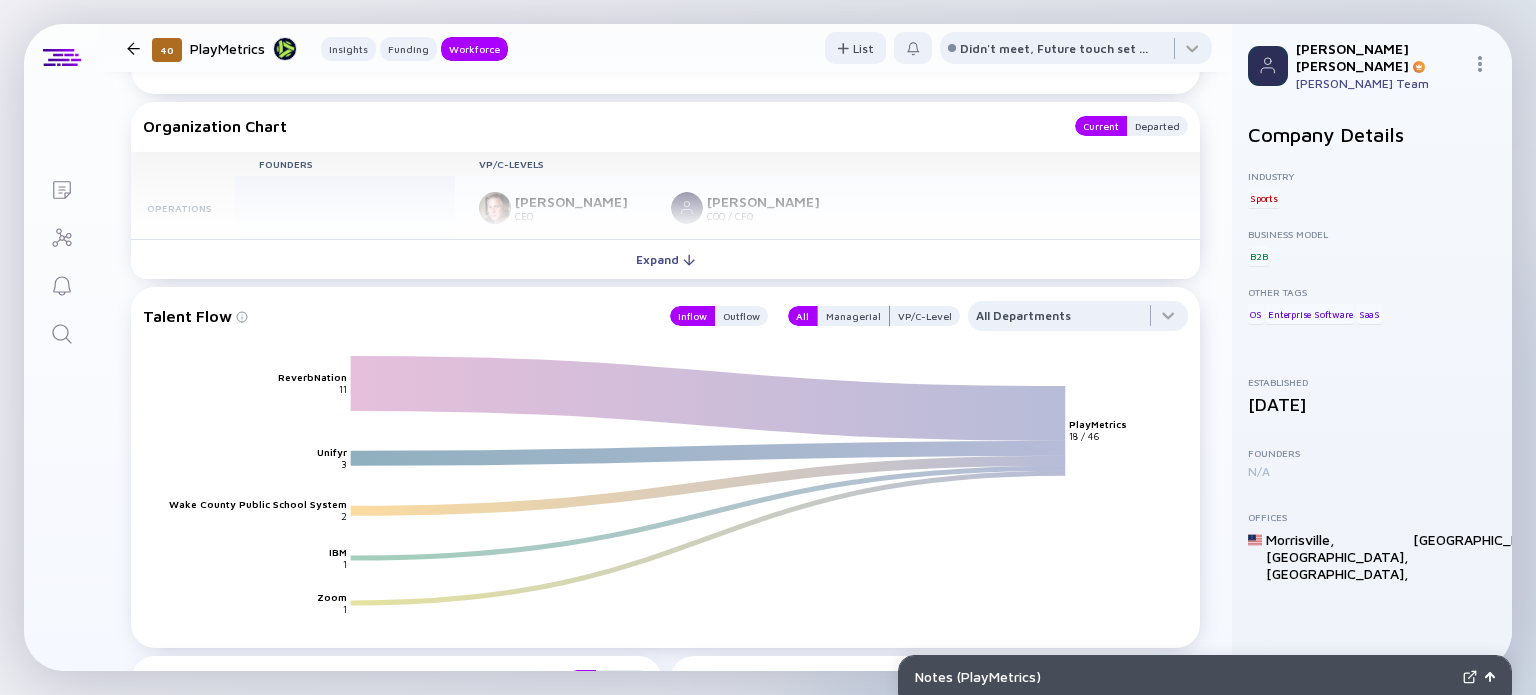 scroll, scrollTop: 2100, scrollLeft: 0, axis: vertical 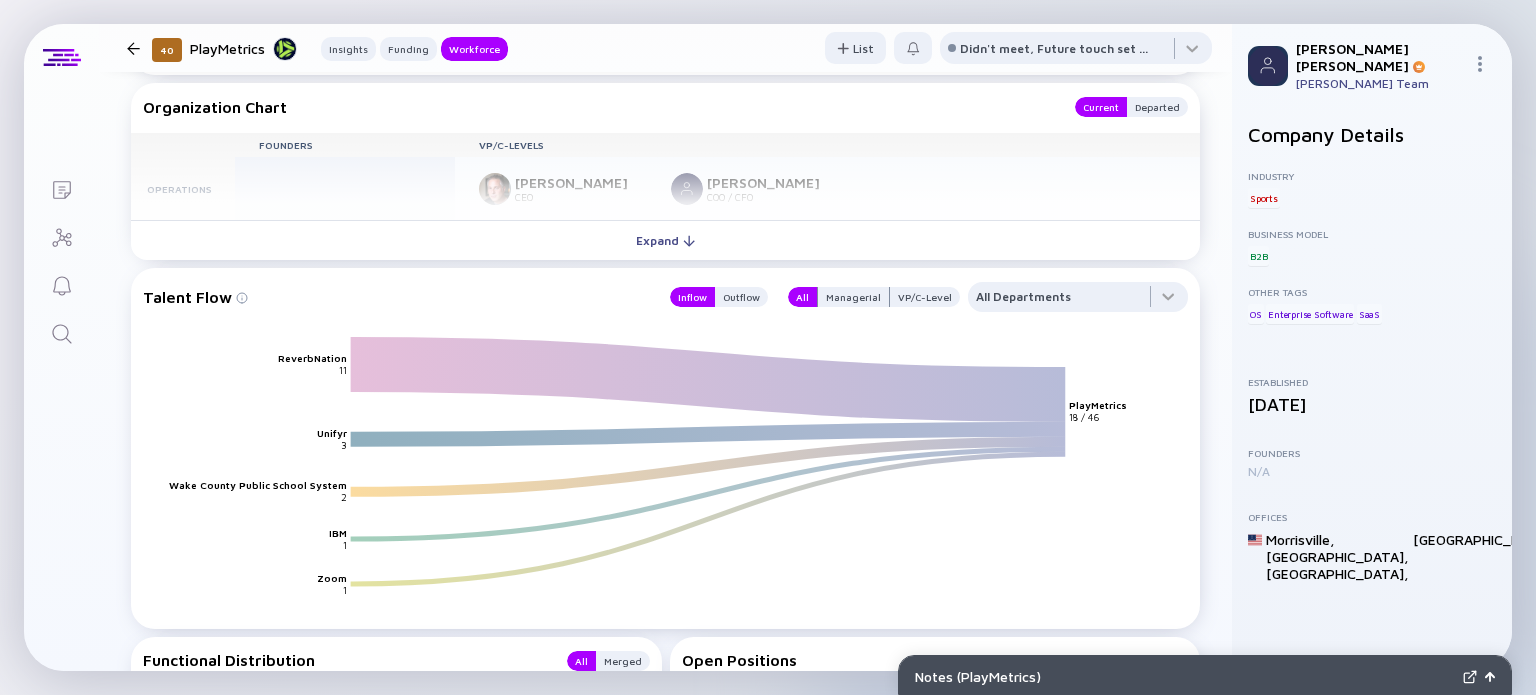 click on "Expand" at bounding box center (665, 240) 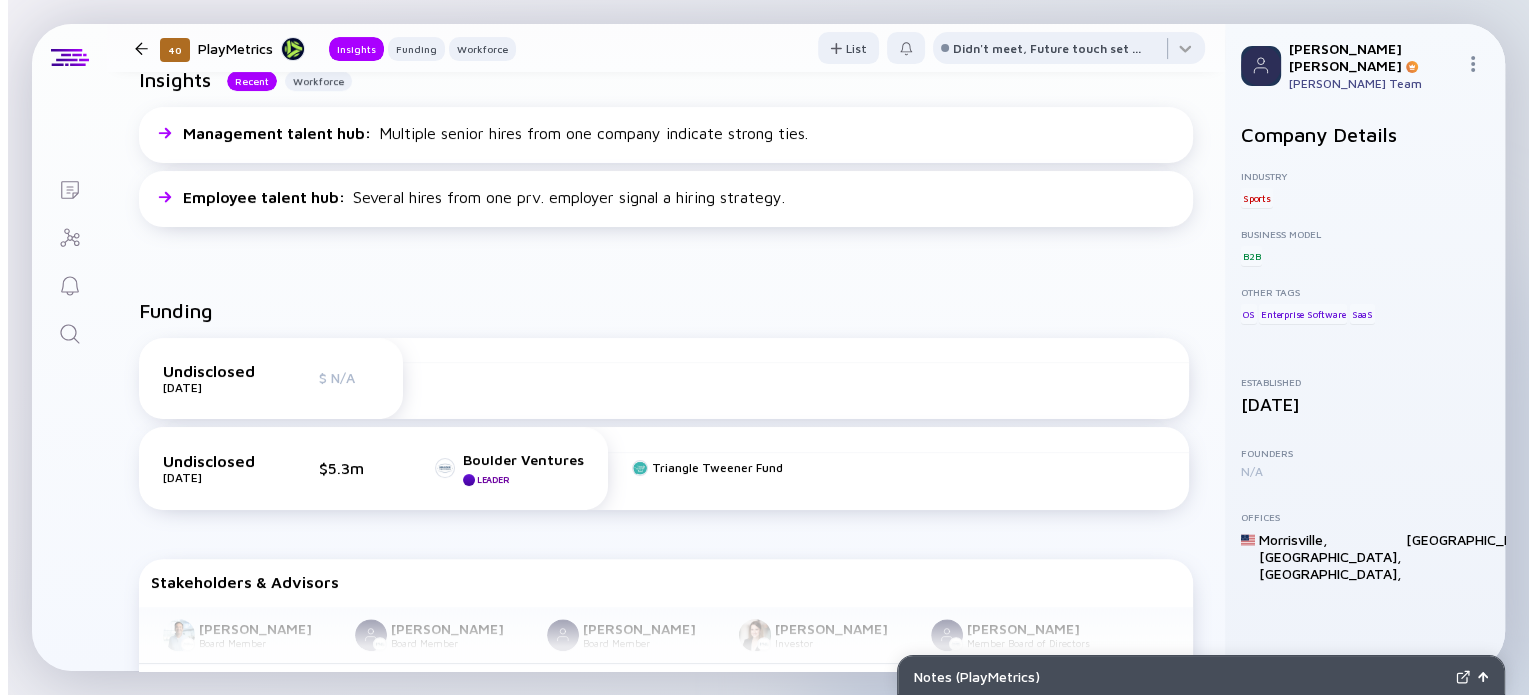 scroll, scrollTop: 0, scrollLeft: 0, axis: both 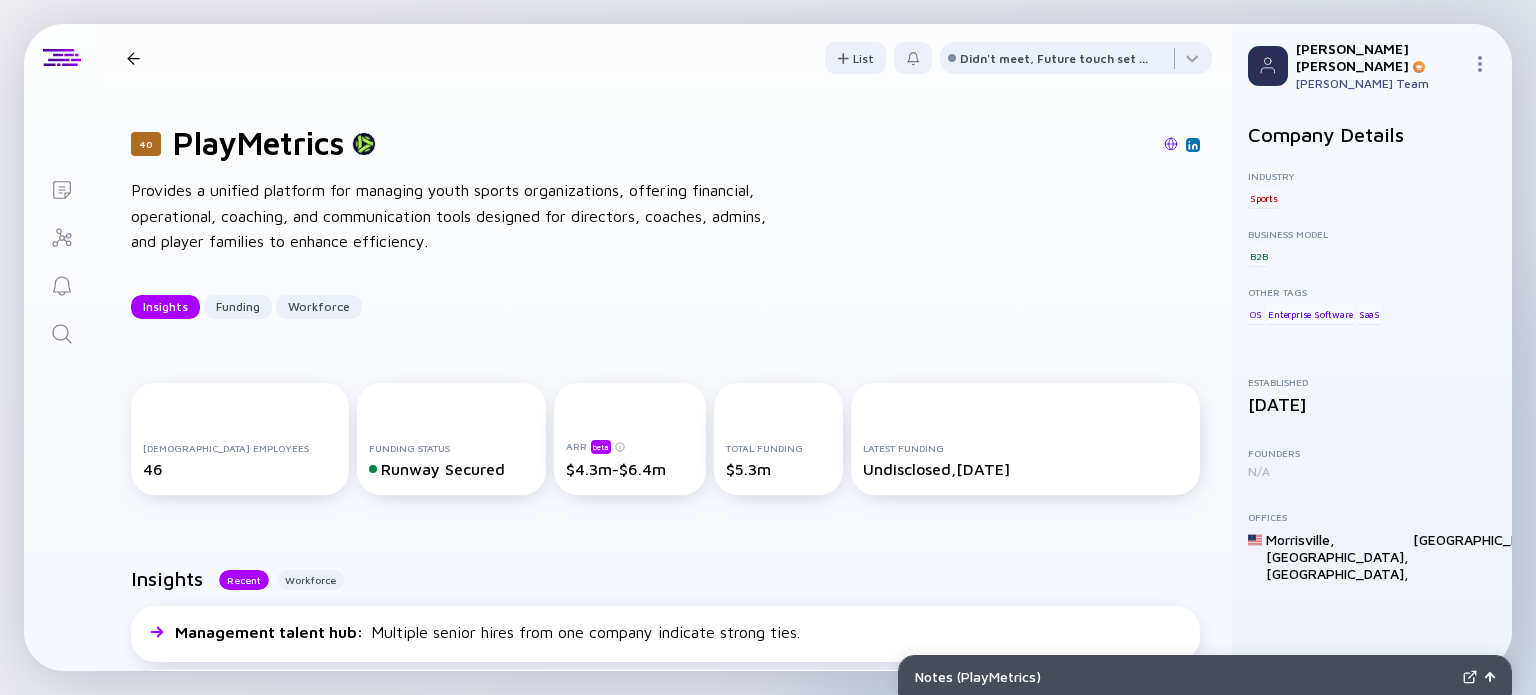 click 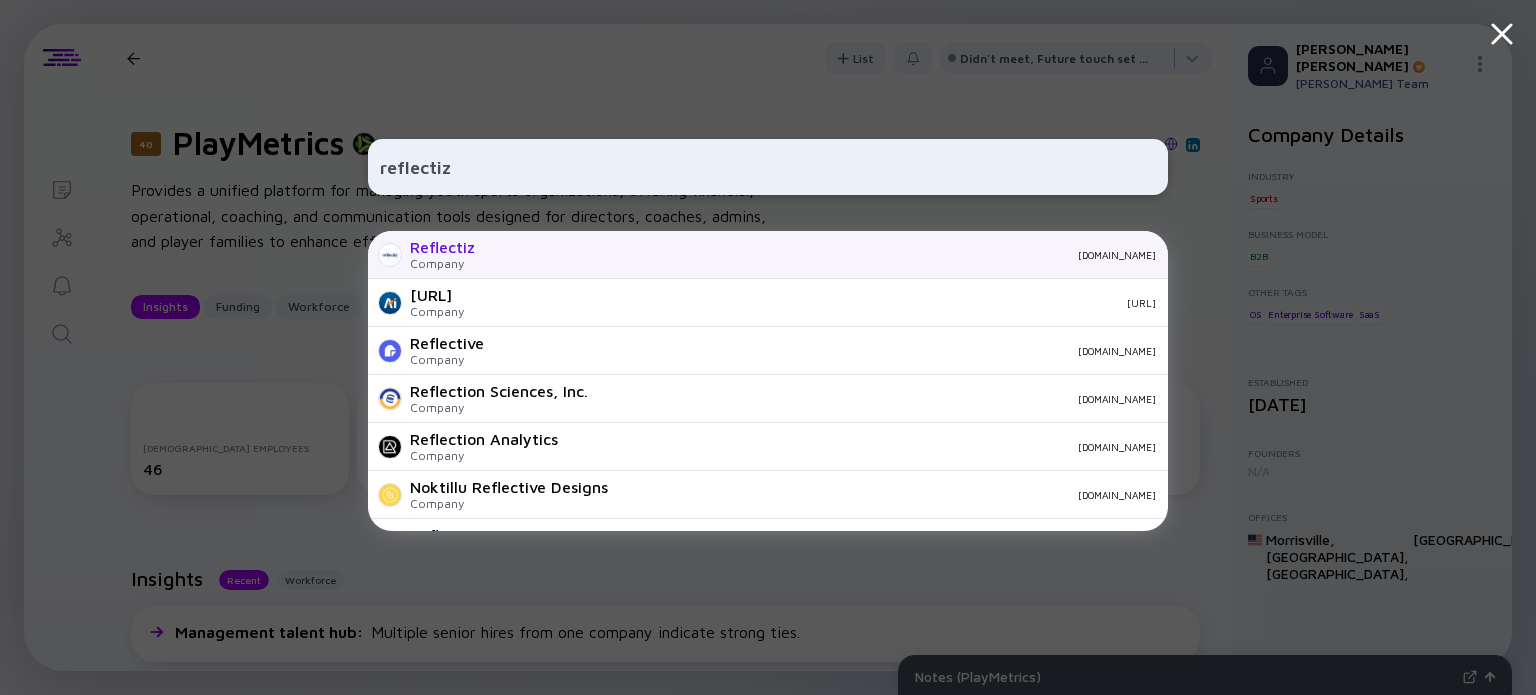 type on "reflectiz" 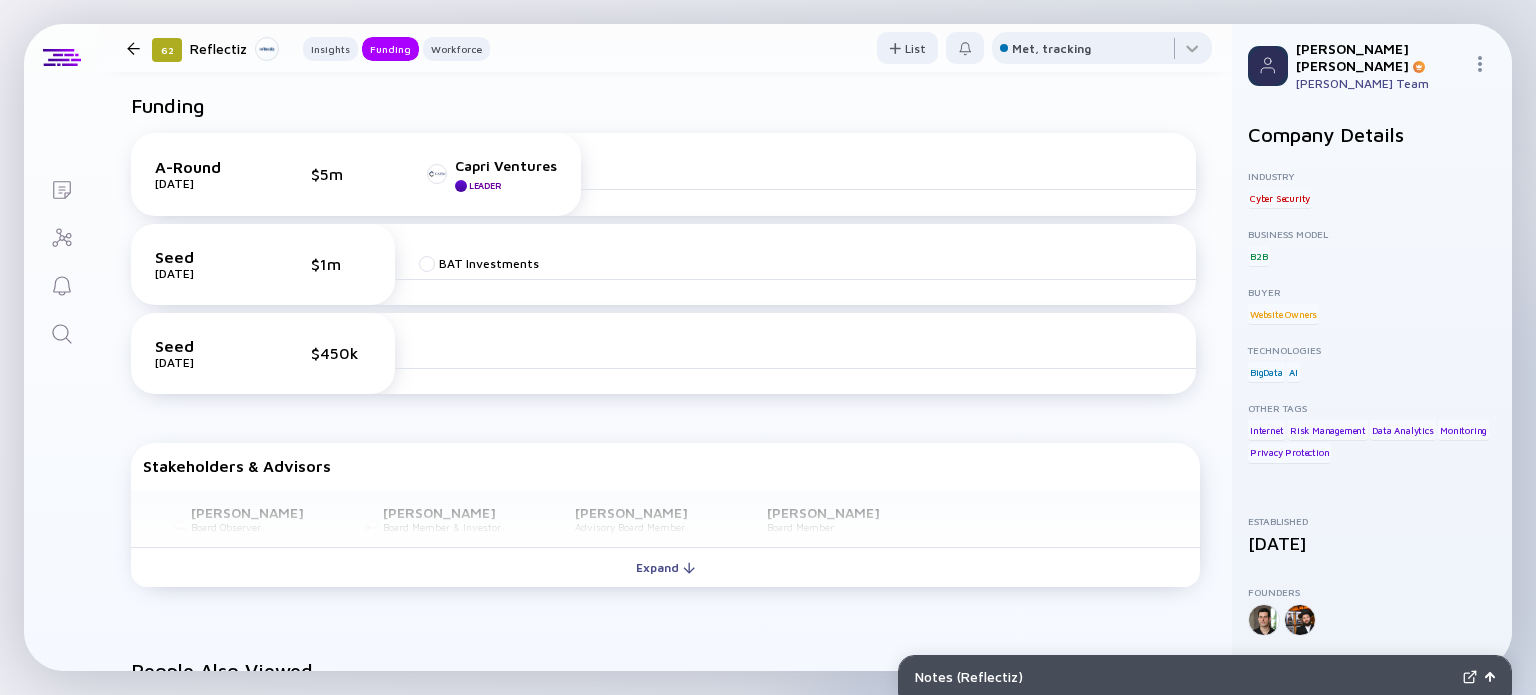 scroll, scrollTop: 700, scrollLeft: 0, axis: vertical 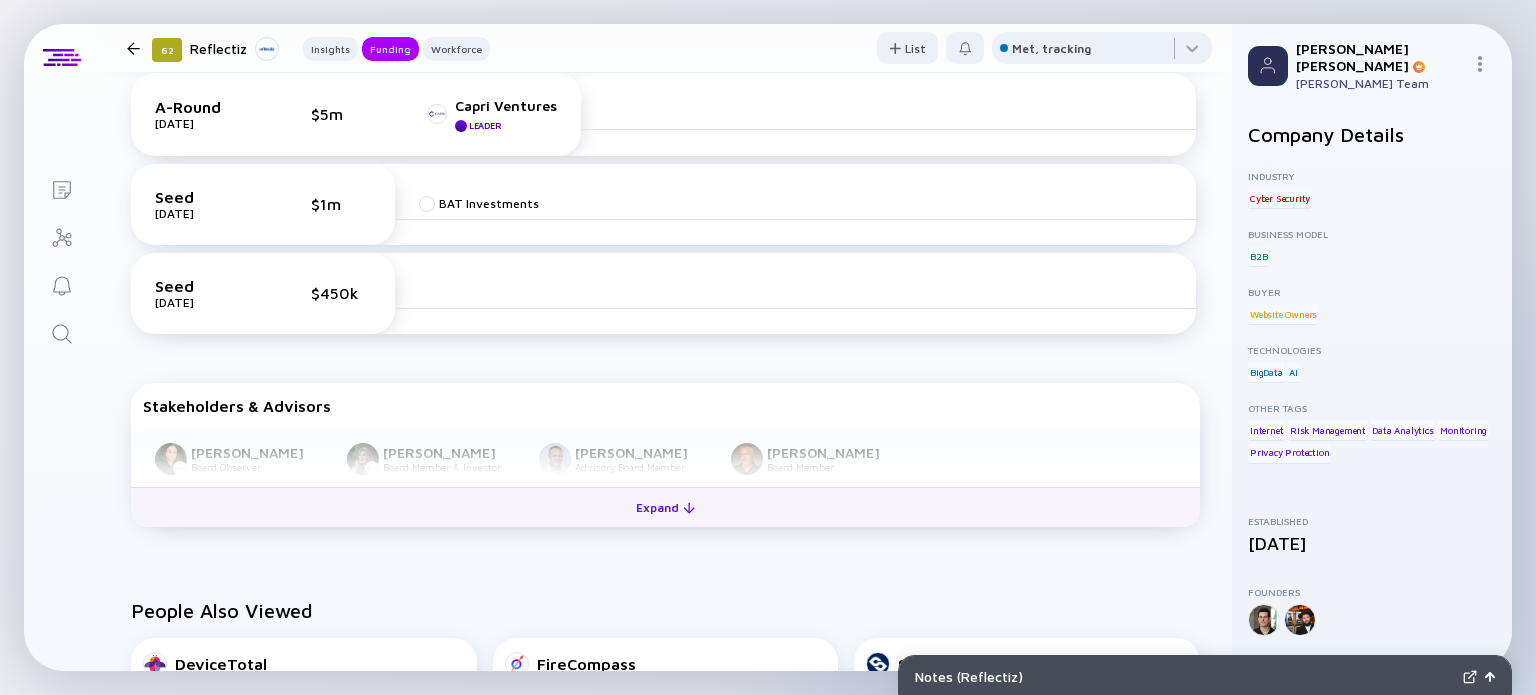 click on "Expand" at bounding box center [665, 507] 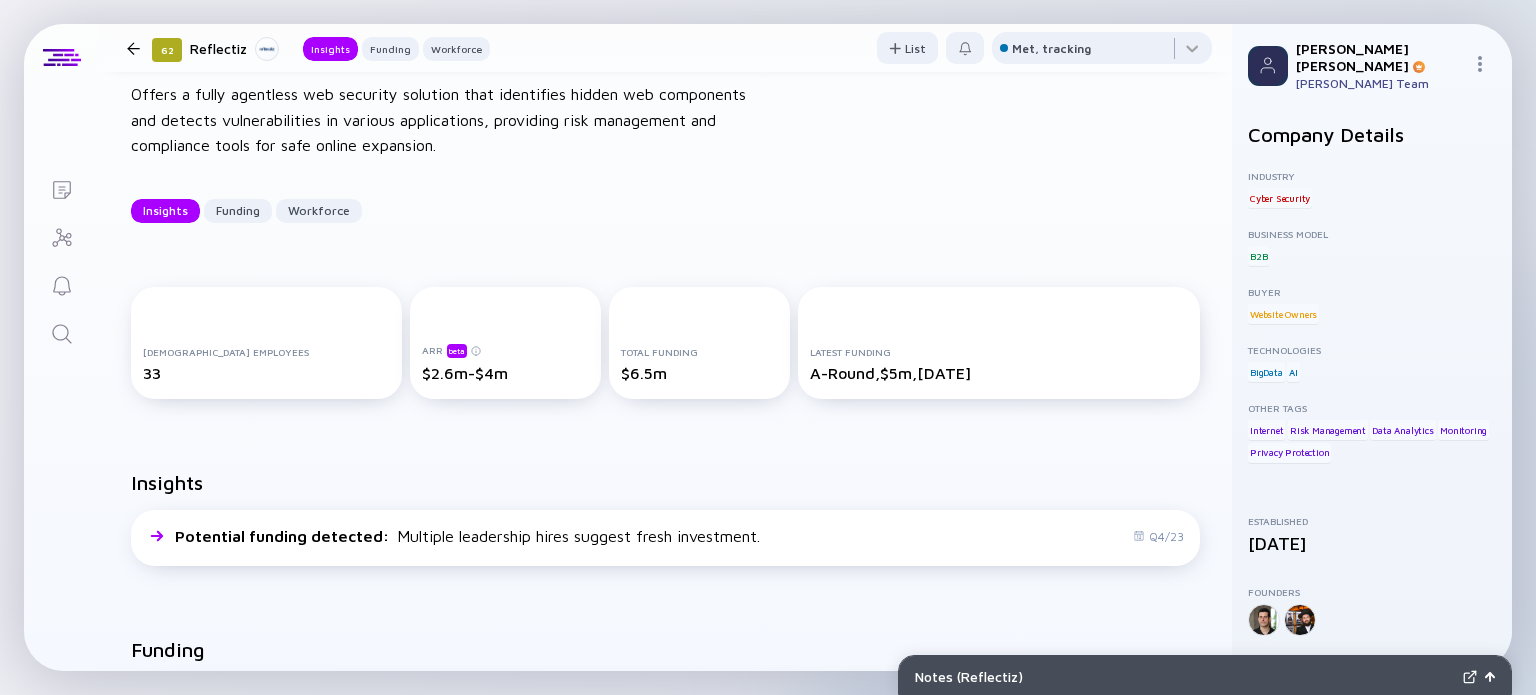 scroll, scrollTop: 0, scrollLeft: 0, axis: both 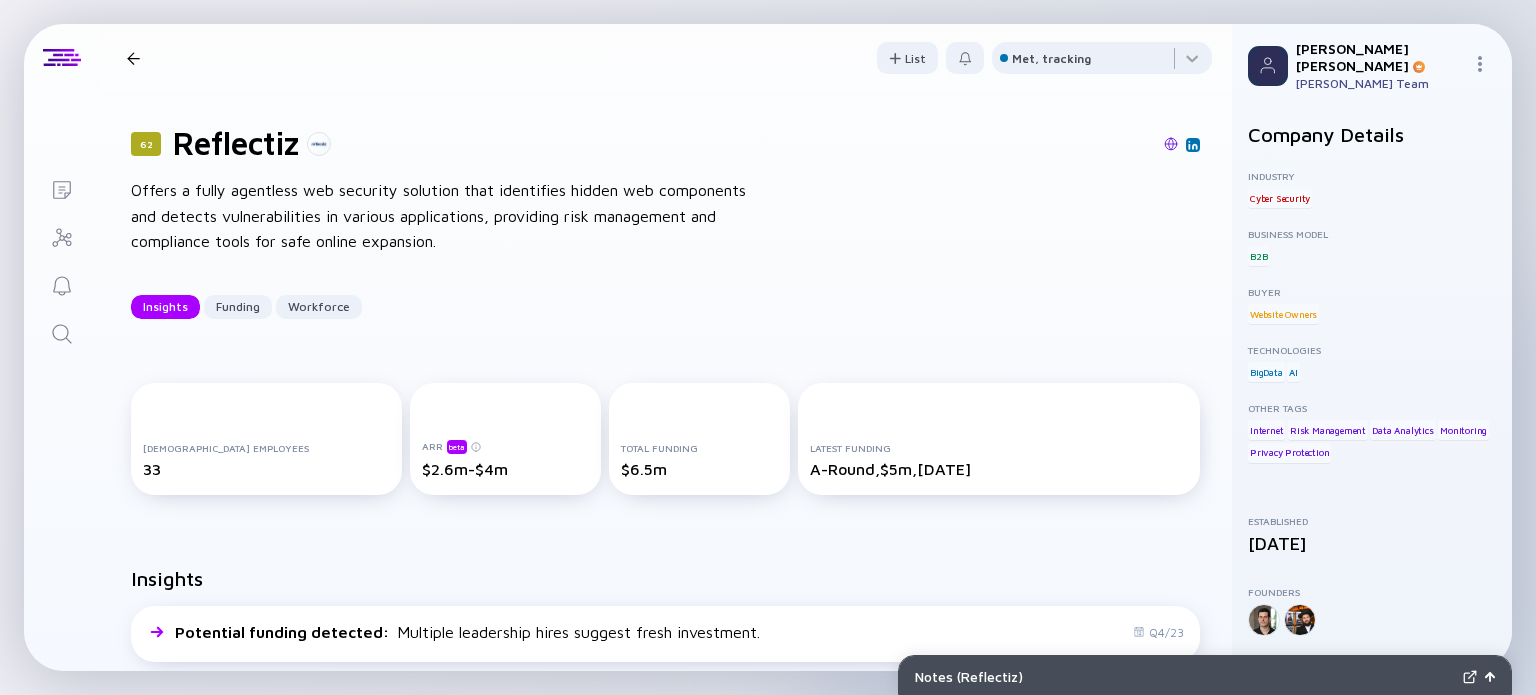 click 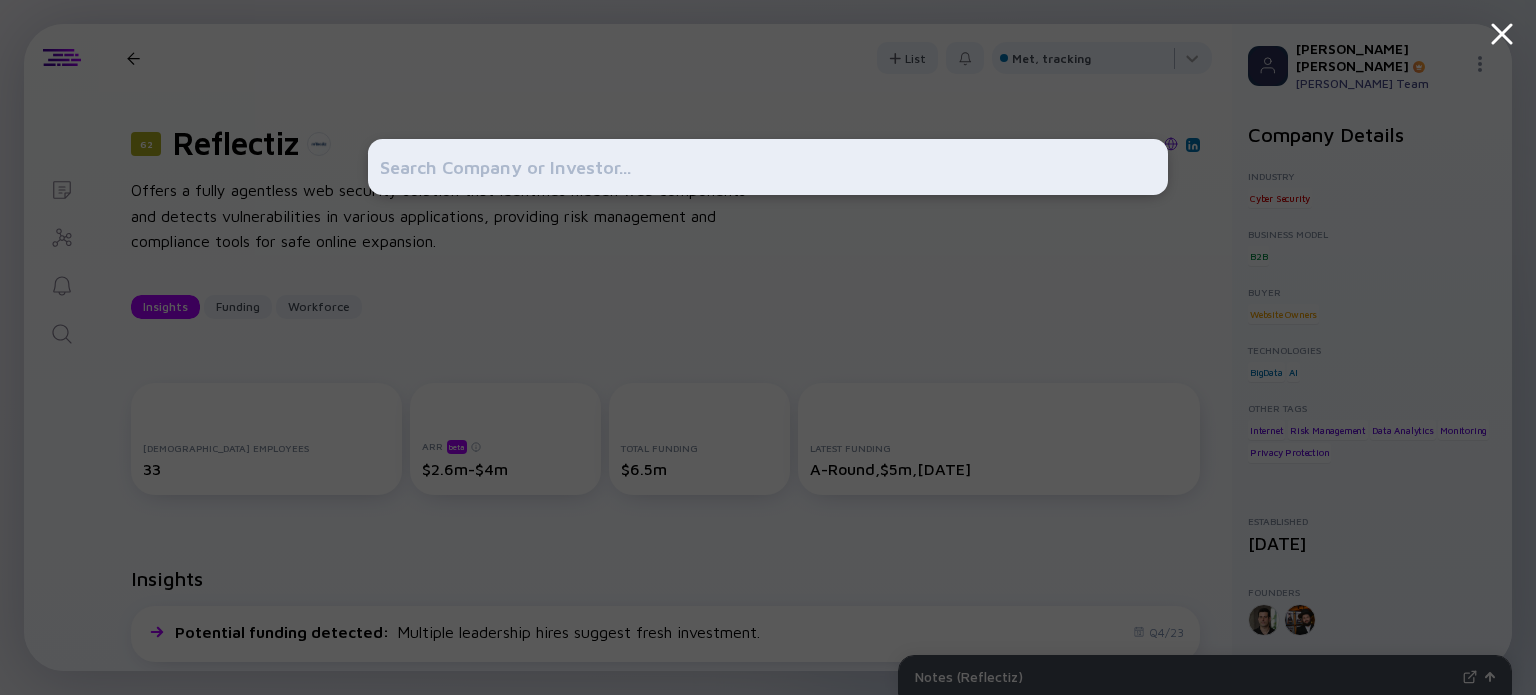 click at bounding box center (768, 167) 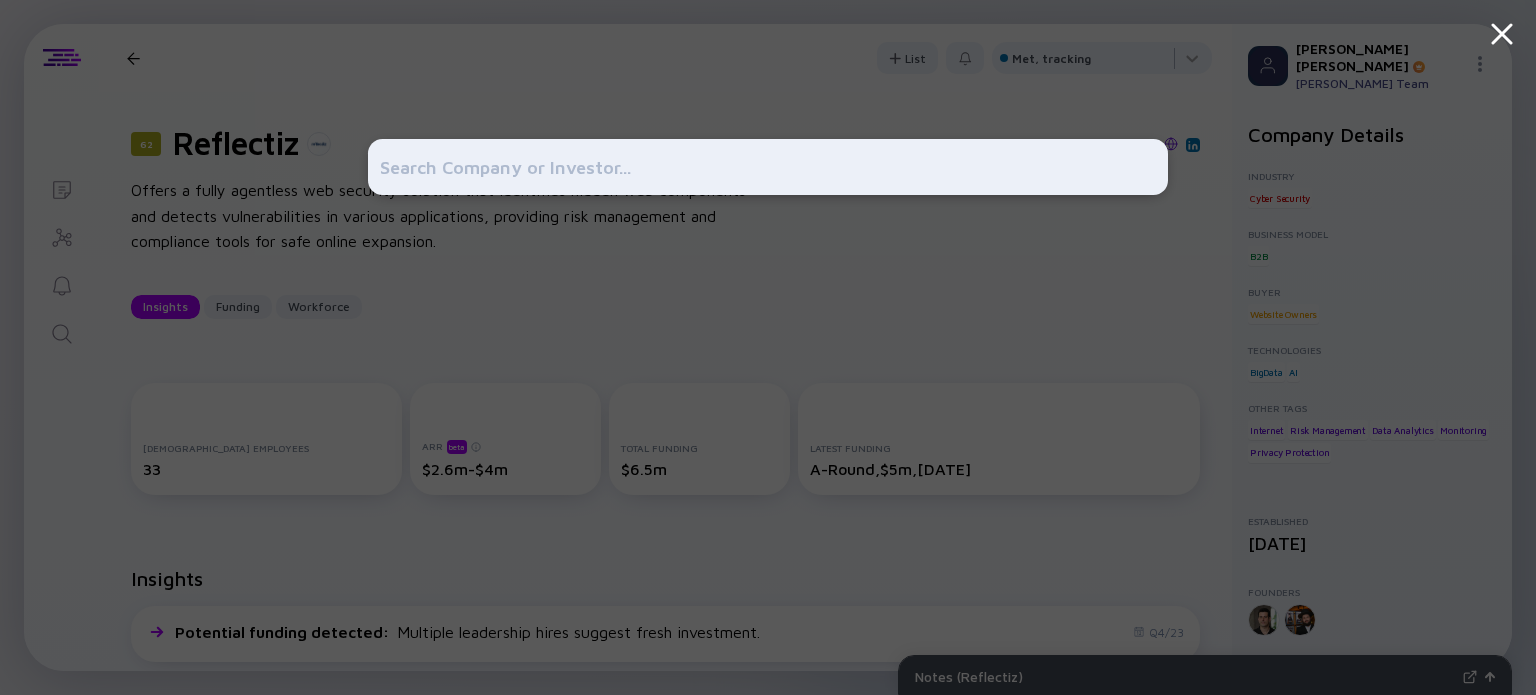 click 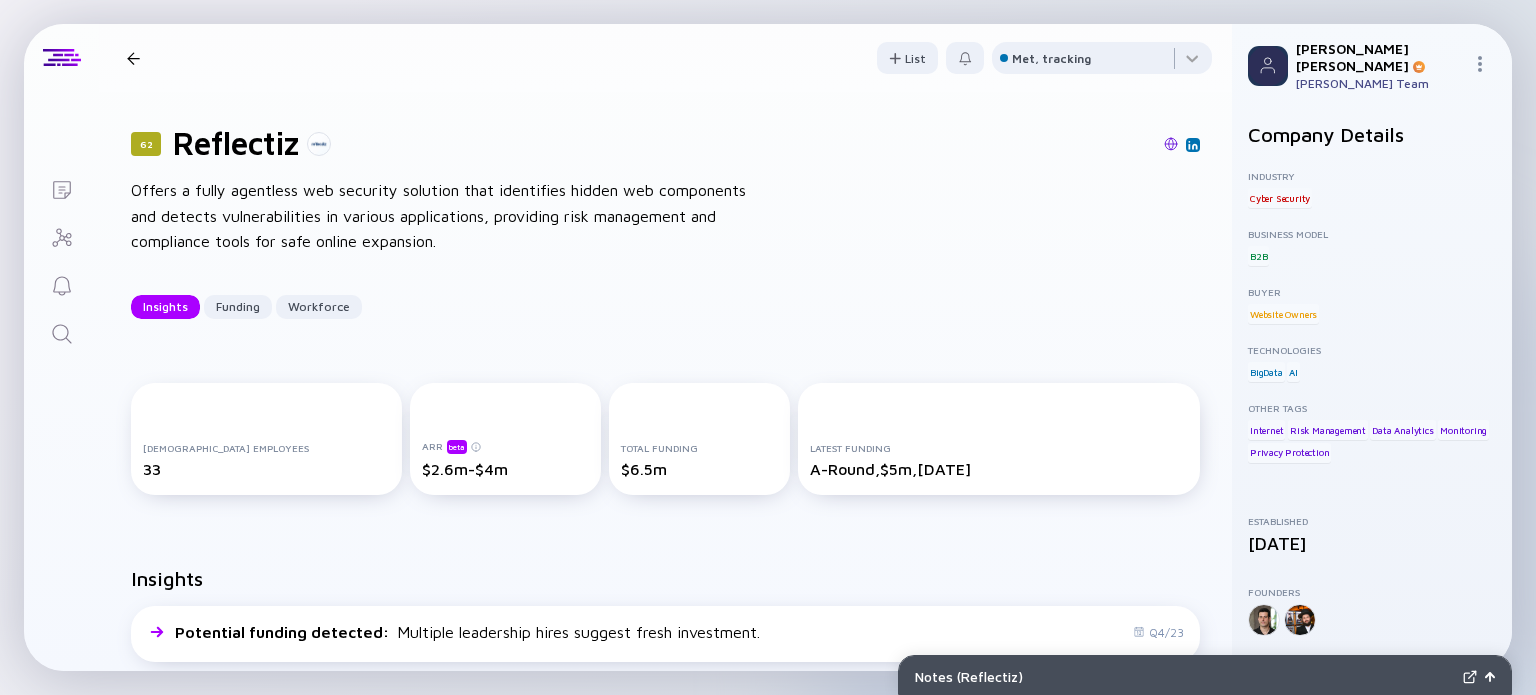 click 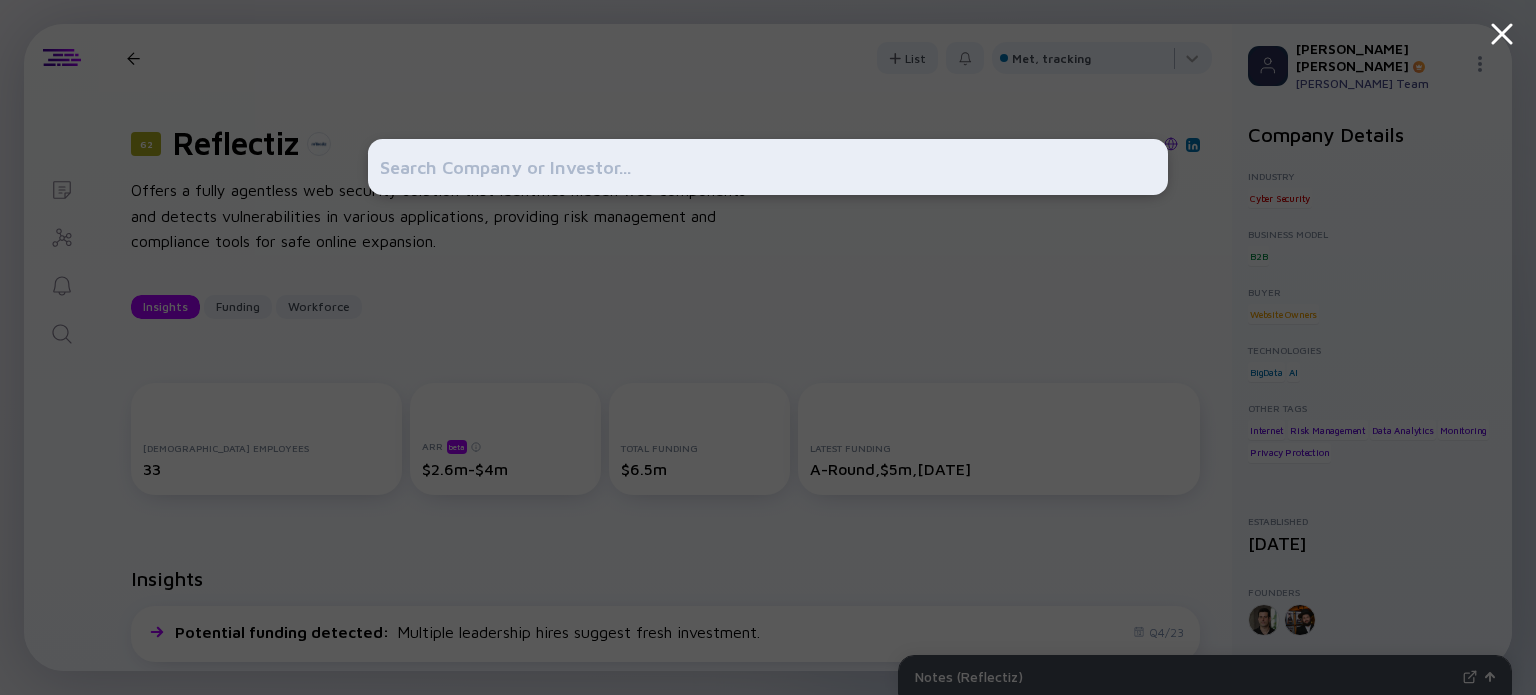 click at bounding box center (768, 167) 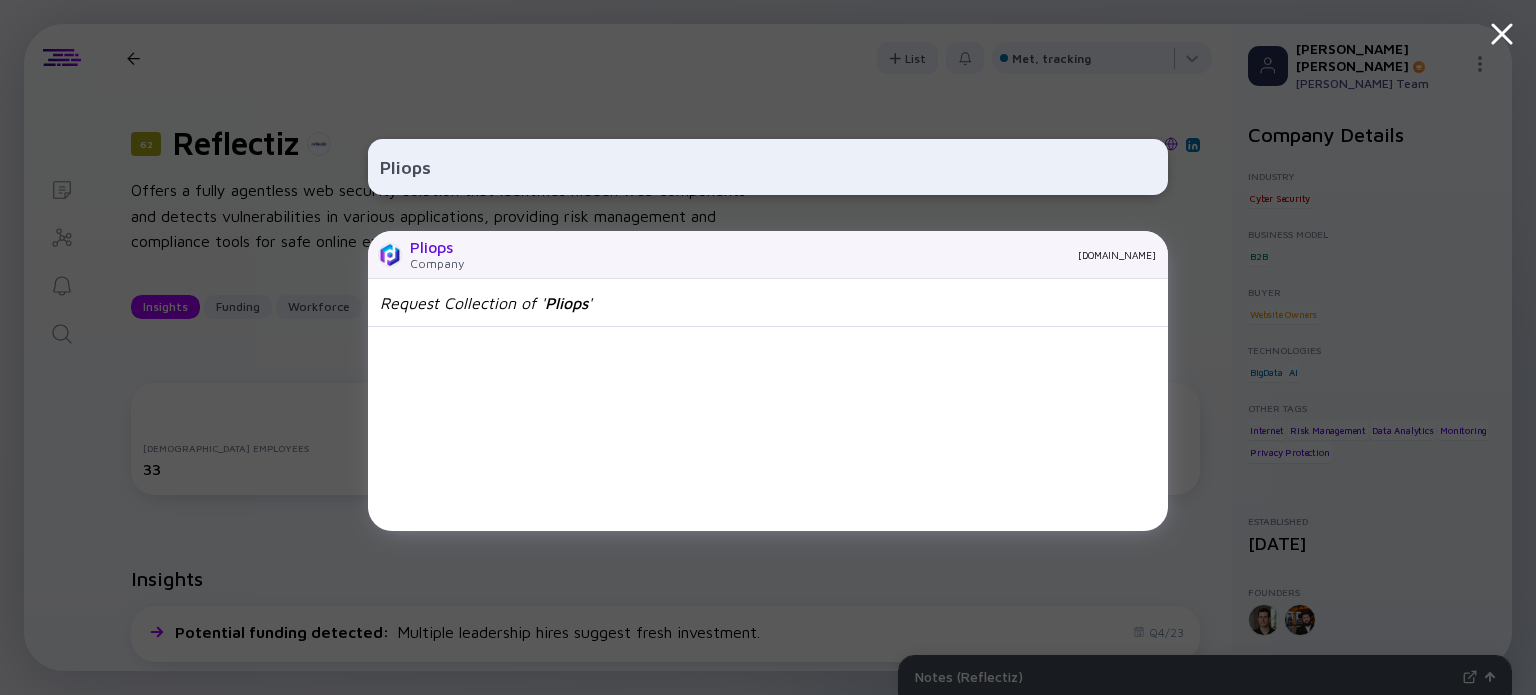 type on "Pliops" 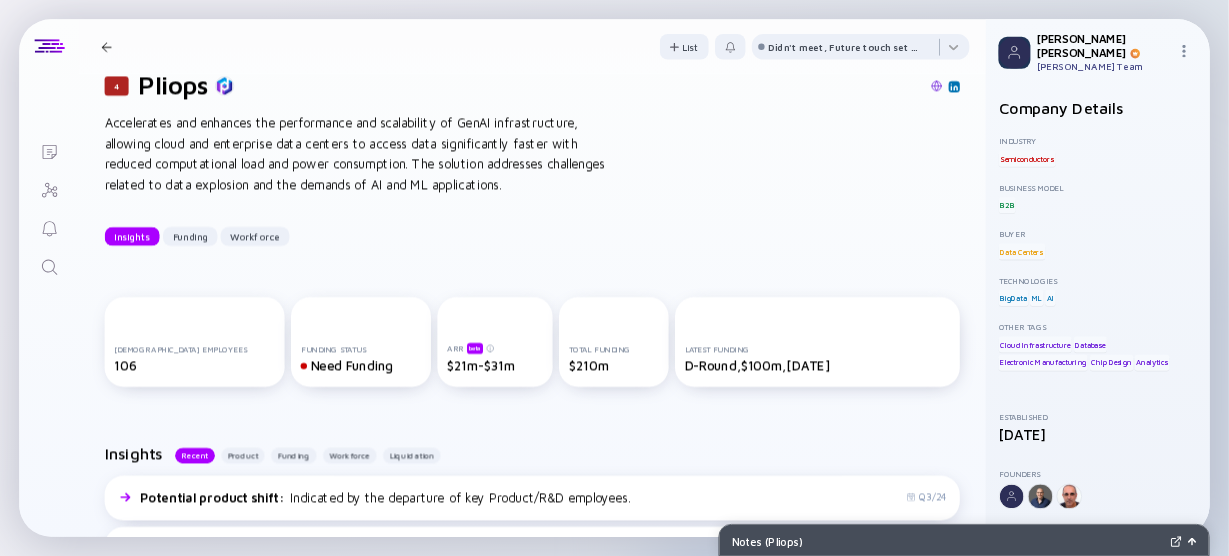 scroll, scrollTop: 0, scrollLeft: 0, axis: both 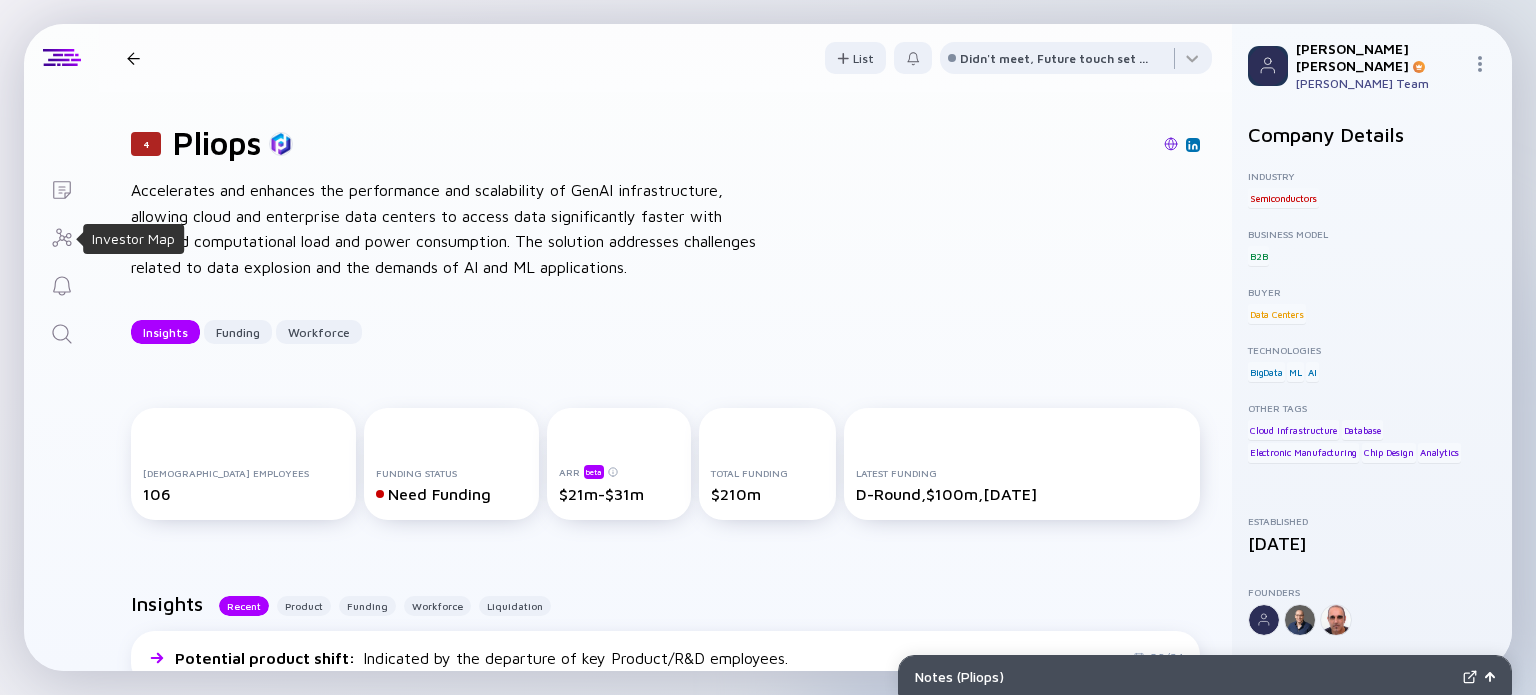click 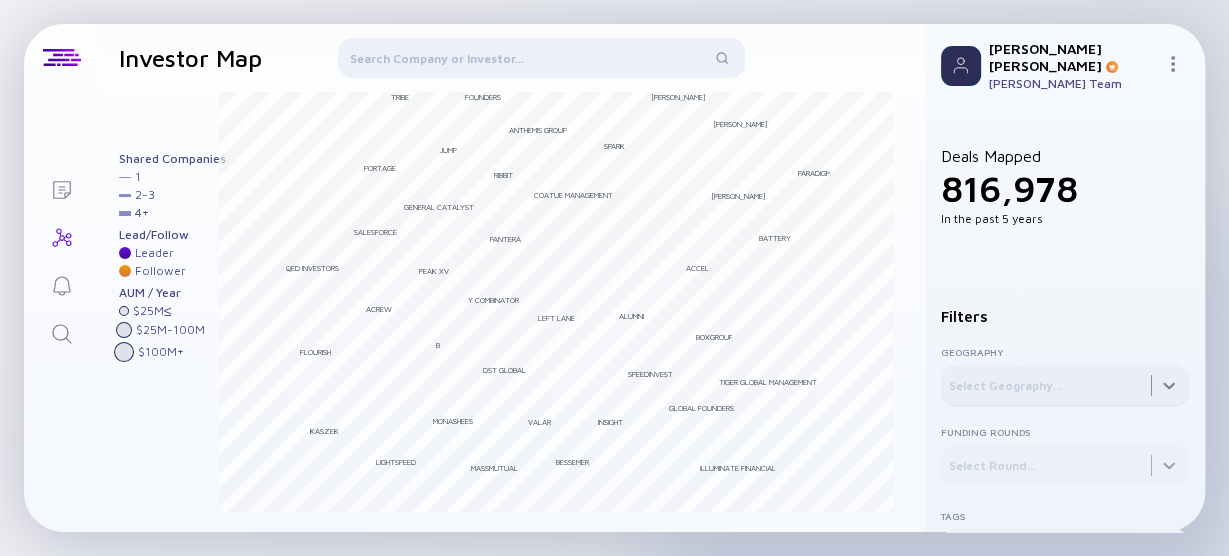 click at bounding box center (1065, 385) 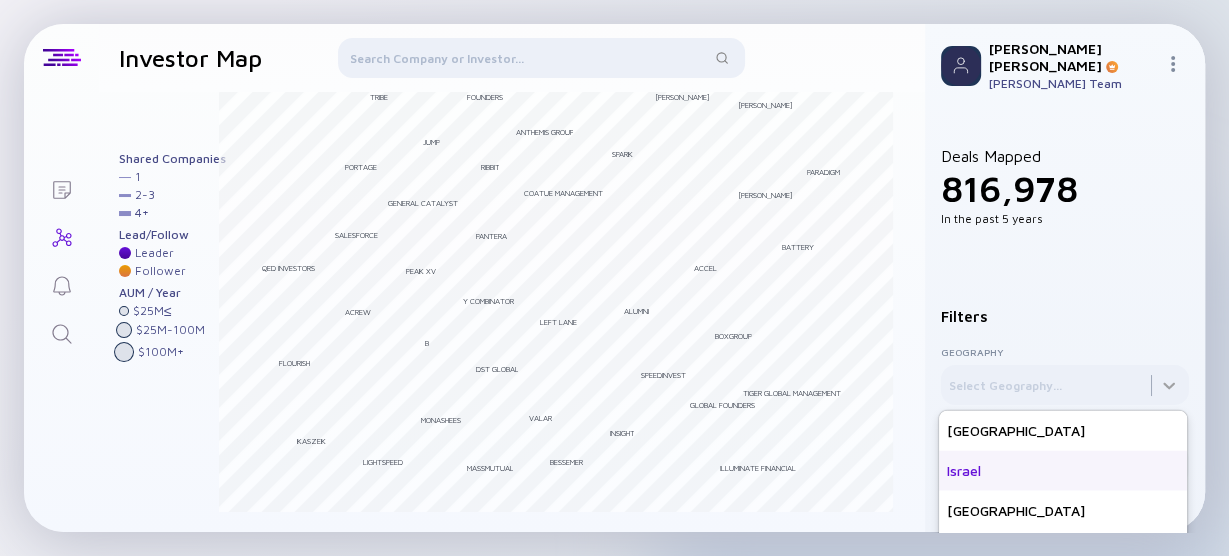 click on "Israel" at bounding box center [1063, 471] 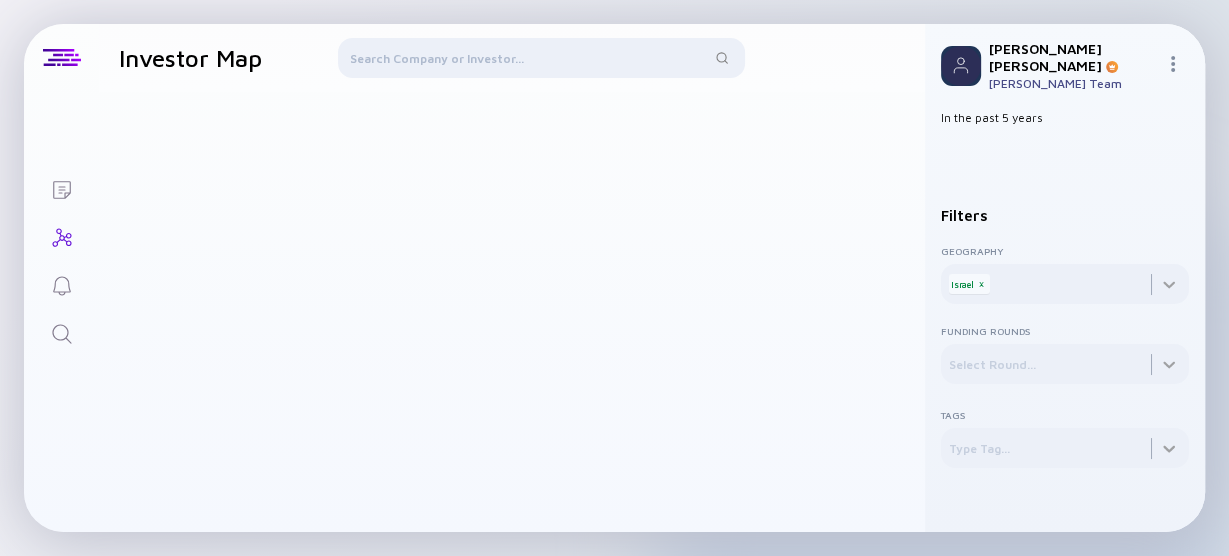 click at bounding box center [512, 312] 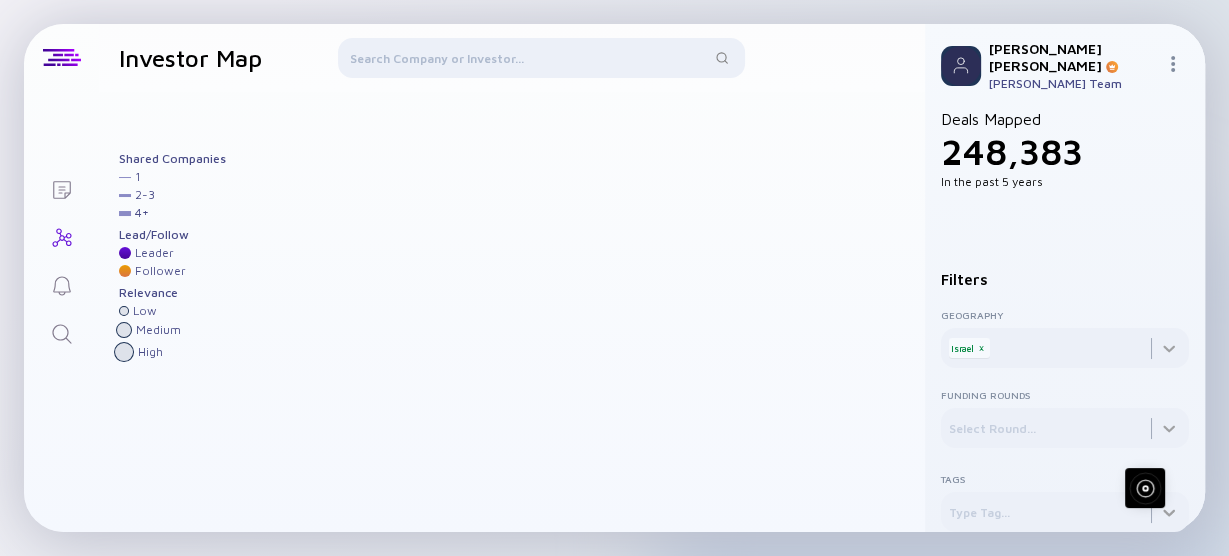 scroll, scrollTop: 28, scrollLeft: 0, axis: vertical 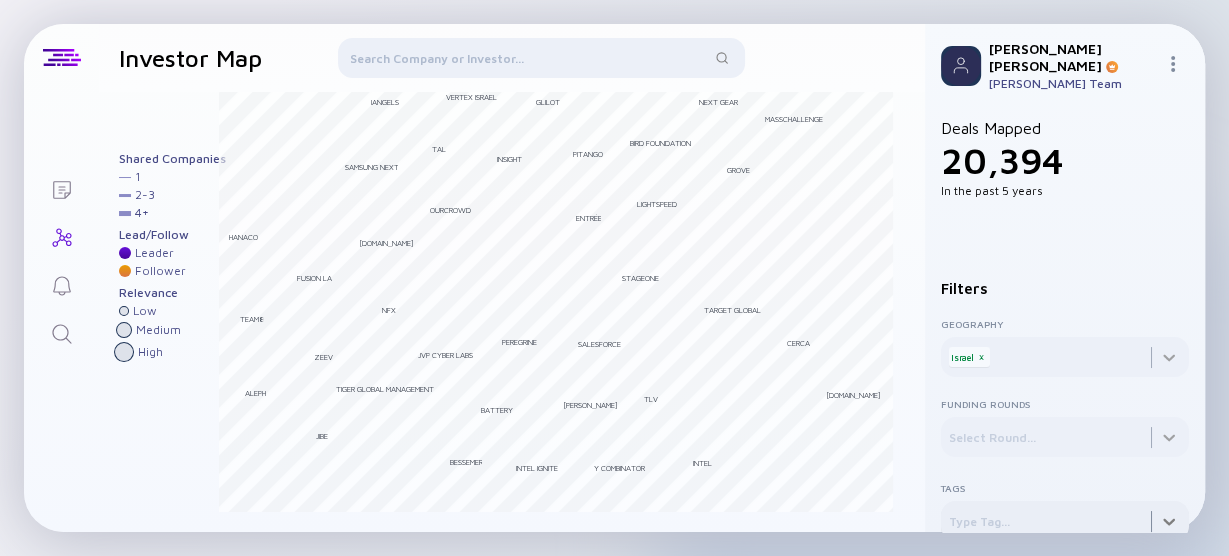 click at bounding box center (1065, 345) 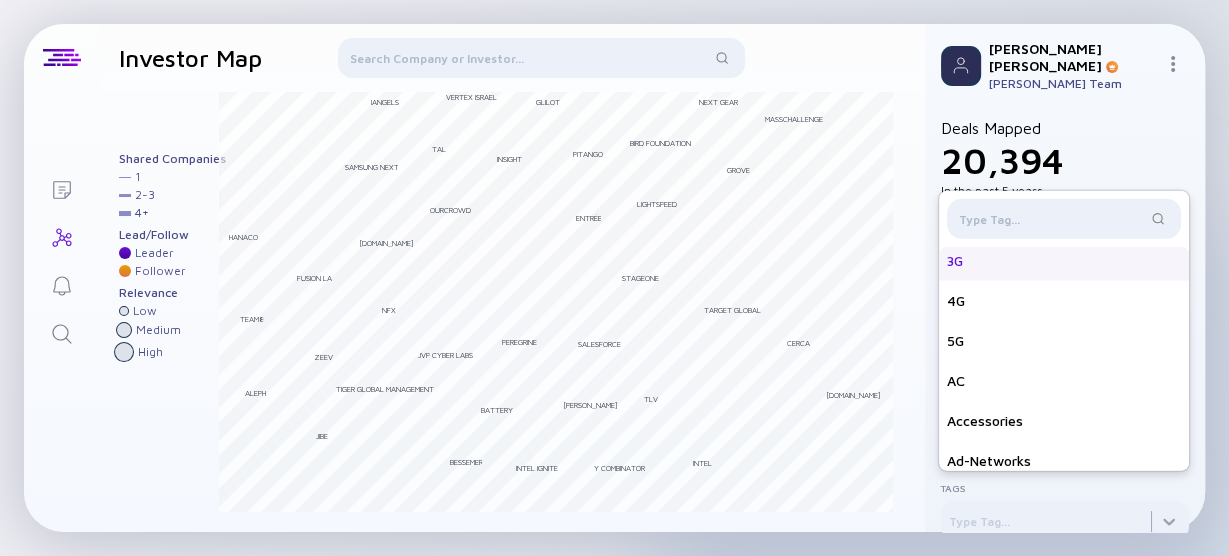 scroll, scrollTop: 160, scrollLeft: 0, axis: vertical 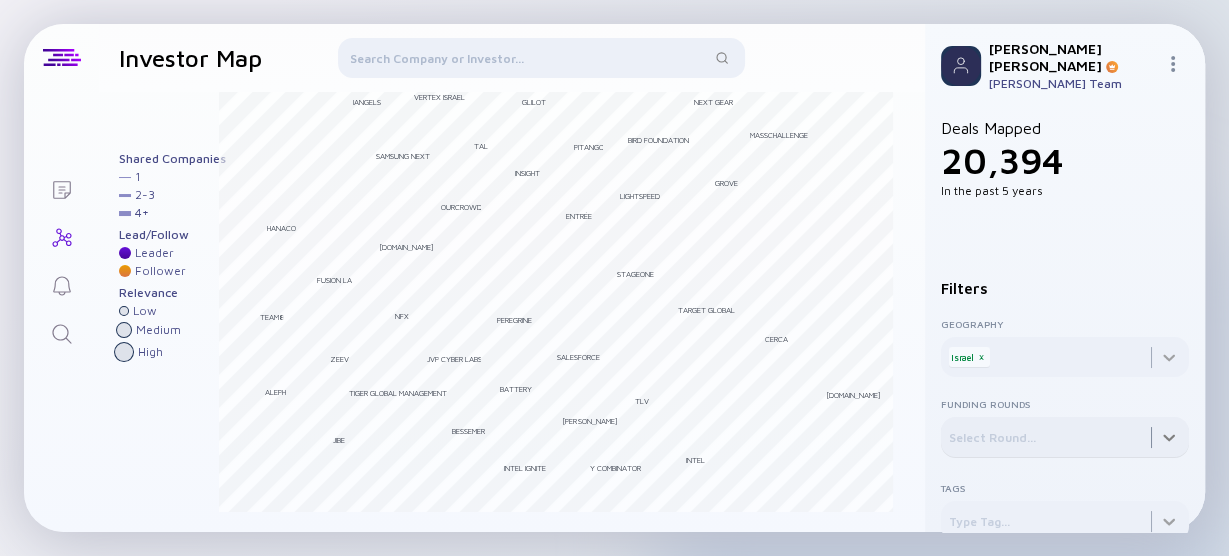 click at bounding box center [1065, 437] 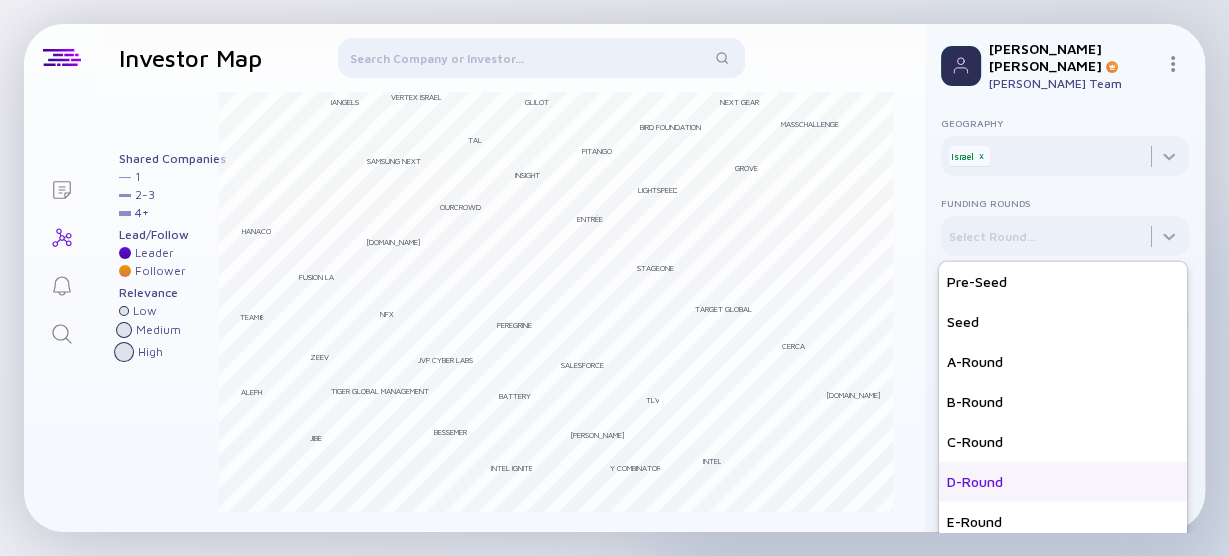 scroll, scrollTop: 246, scrollLeft: 0, axis: vertical 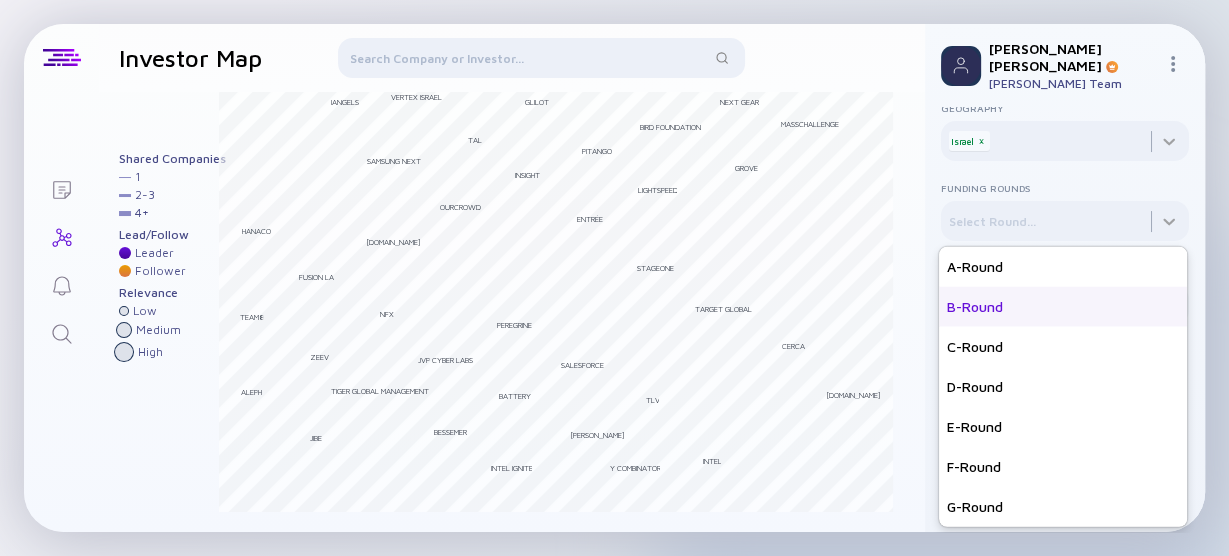 click on "B-Round" at bounding box center [1063, 307] 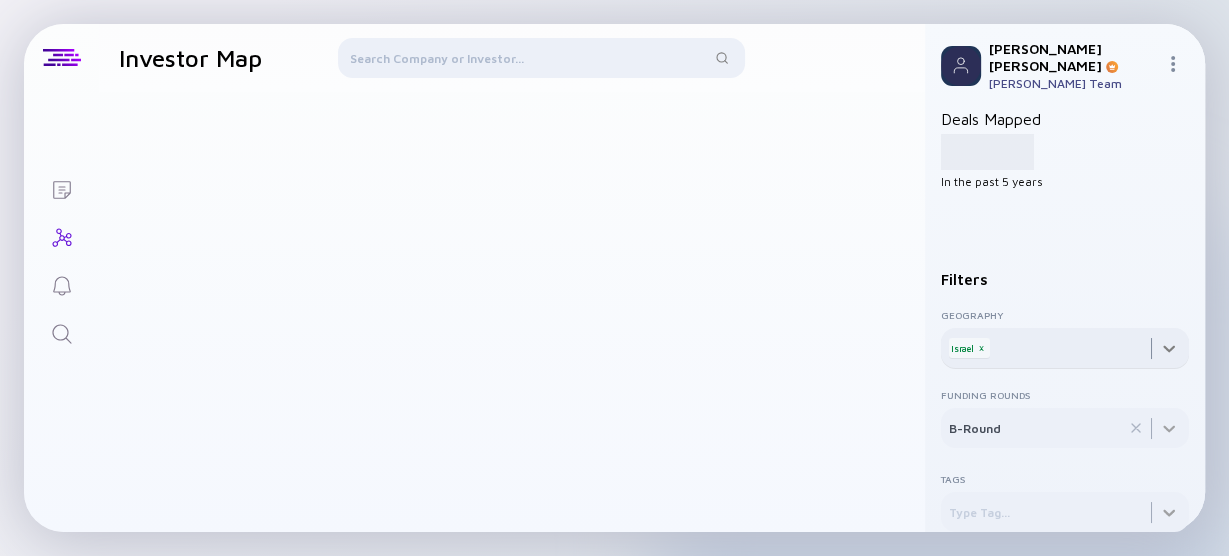 scroll, scrollTop: 28, scrollLeft: 0, axis: vertical 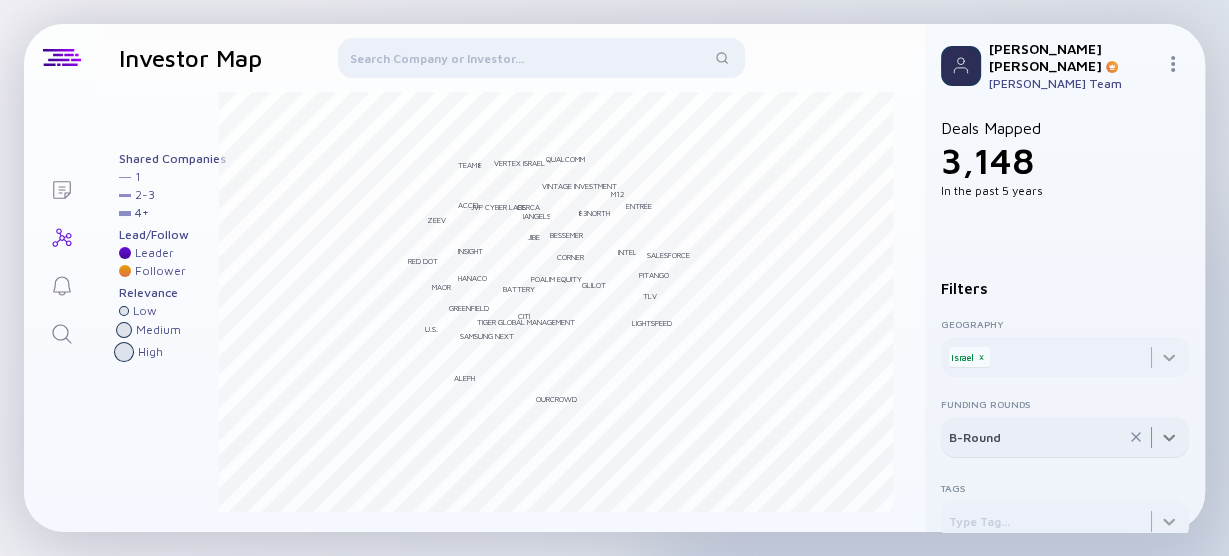 click at bounding box center (1065, 437) 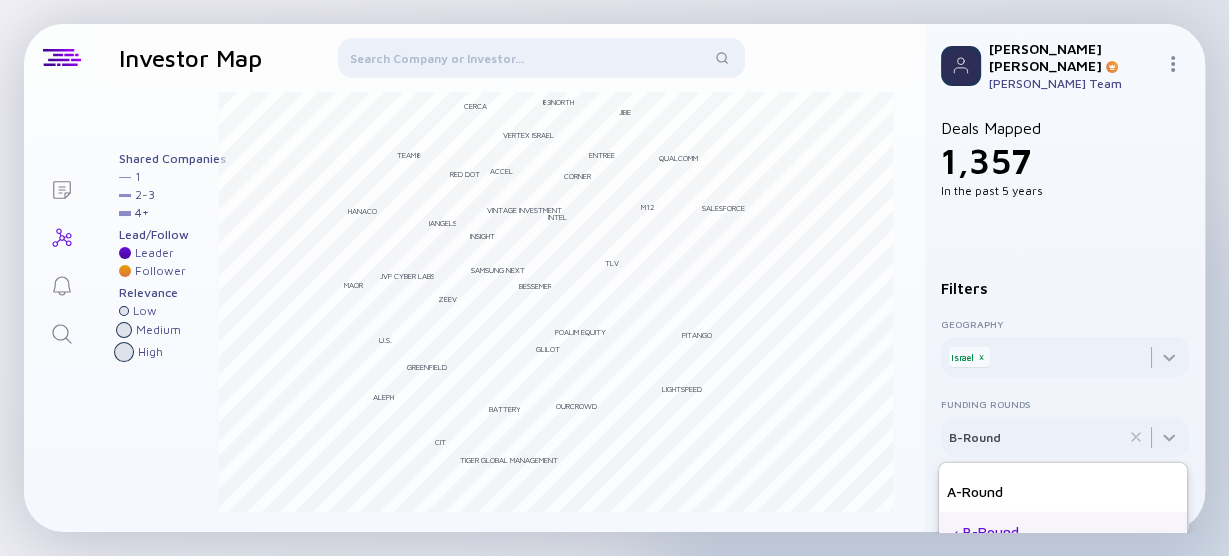 scroll, scrollTop: 199, scrollLeft: 0, axis: vertical 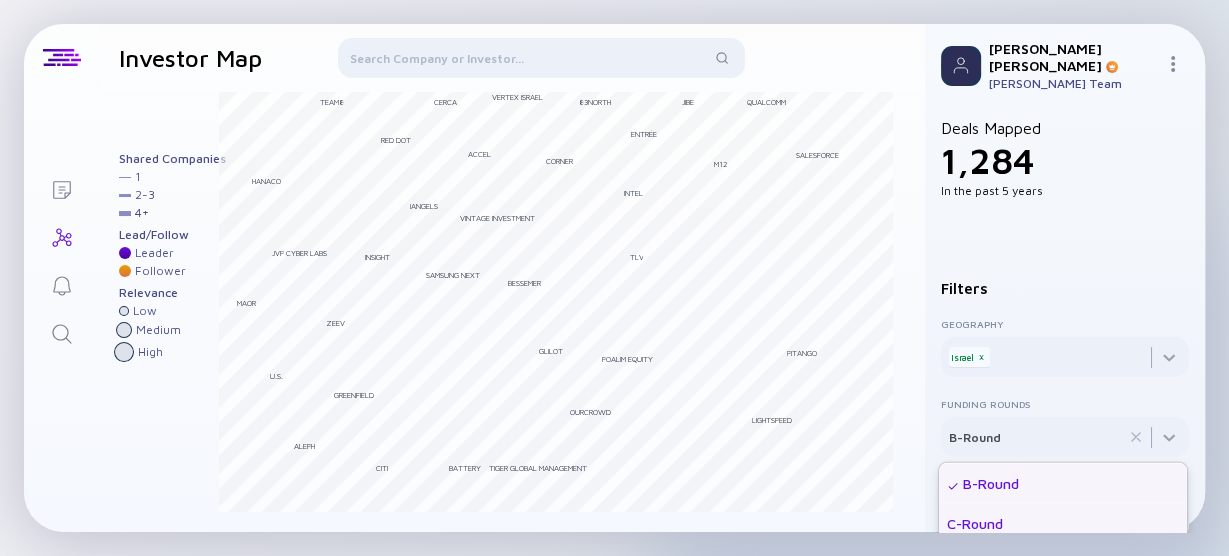 click on "C-Round" at bounding box center (1063, 524) 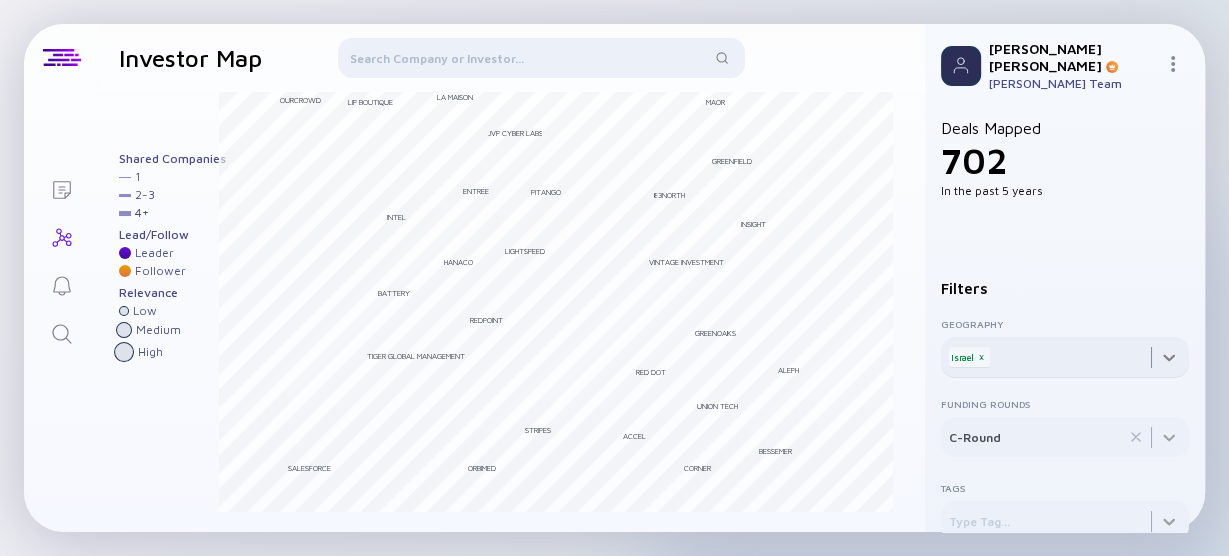 scroll, scrollTop: 0, scrollLeft: 0, axis: both 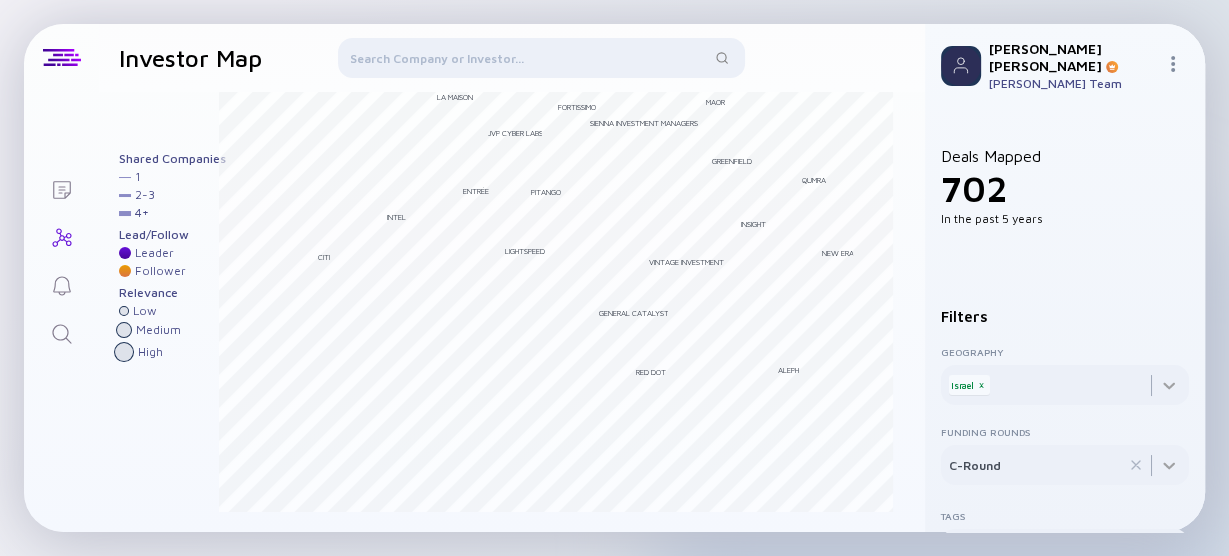 click on "Sienna Investment Managers" at bounding box center (644, 123) 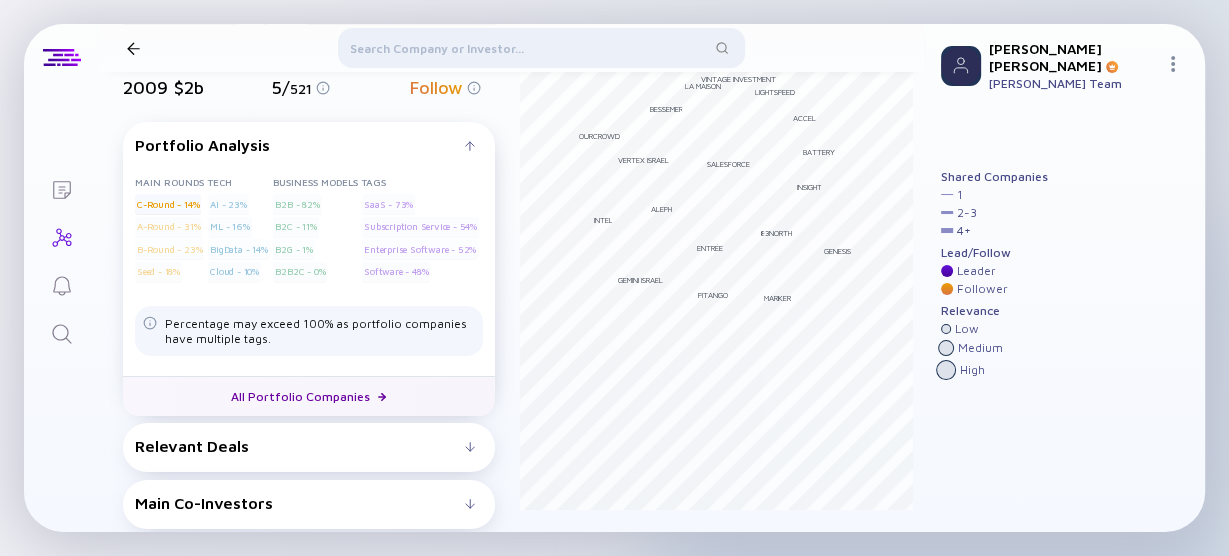 scroll, scrollTop: 208, scrollLeft: 0, axis: vertical 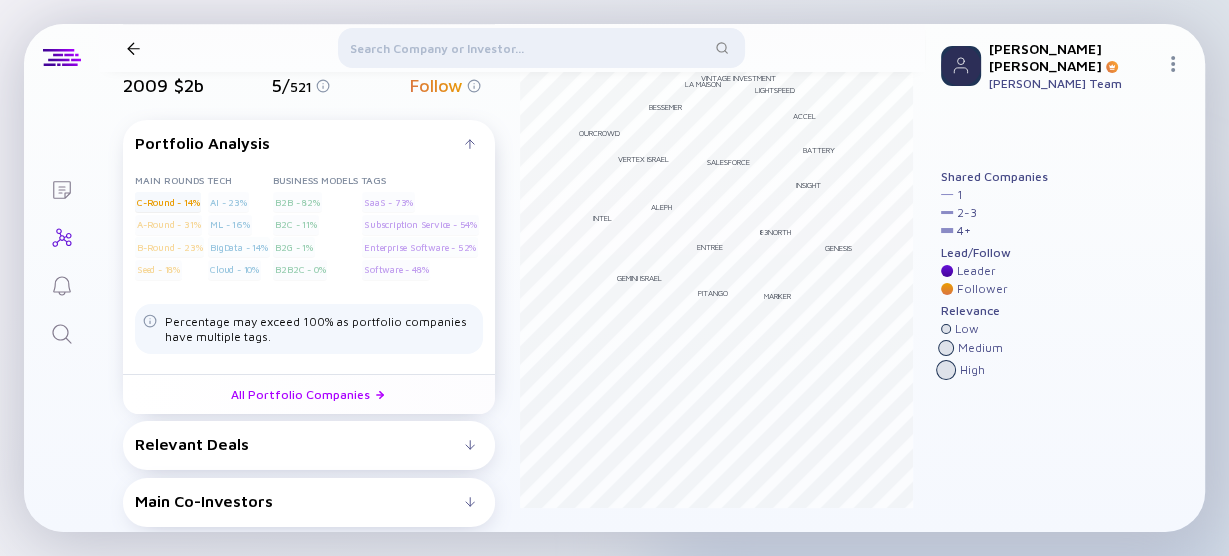 click on "Main Co-Investors" at bounding box center (300, 501) 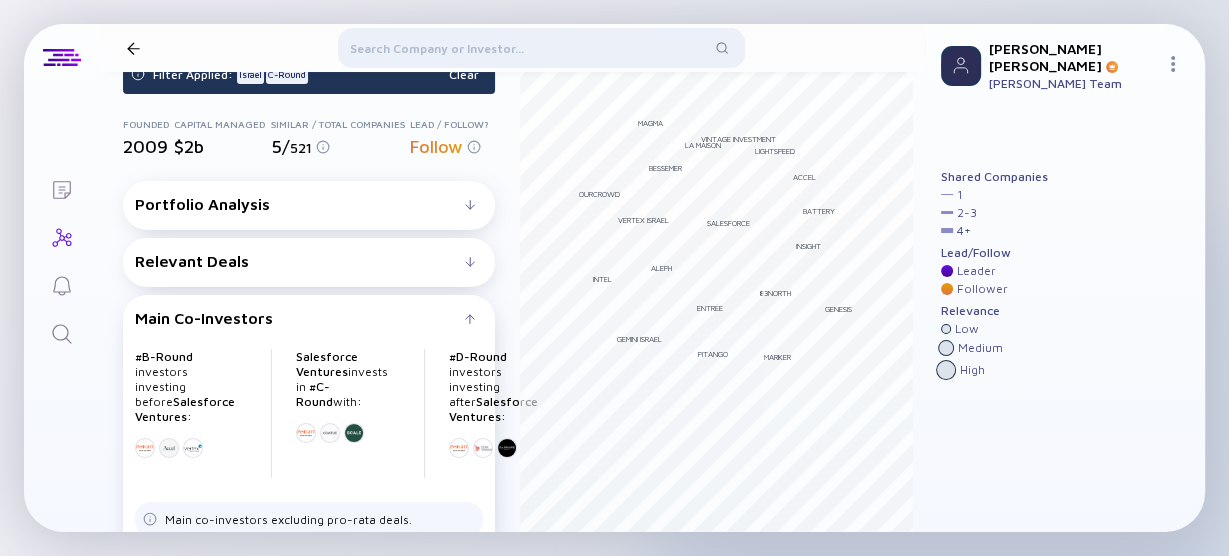 scroll, scrollTop: 67, scrollLeft: 0, axis: vertical 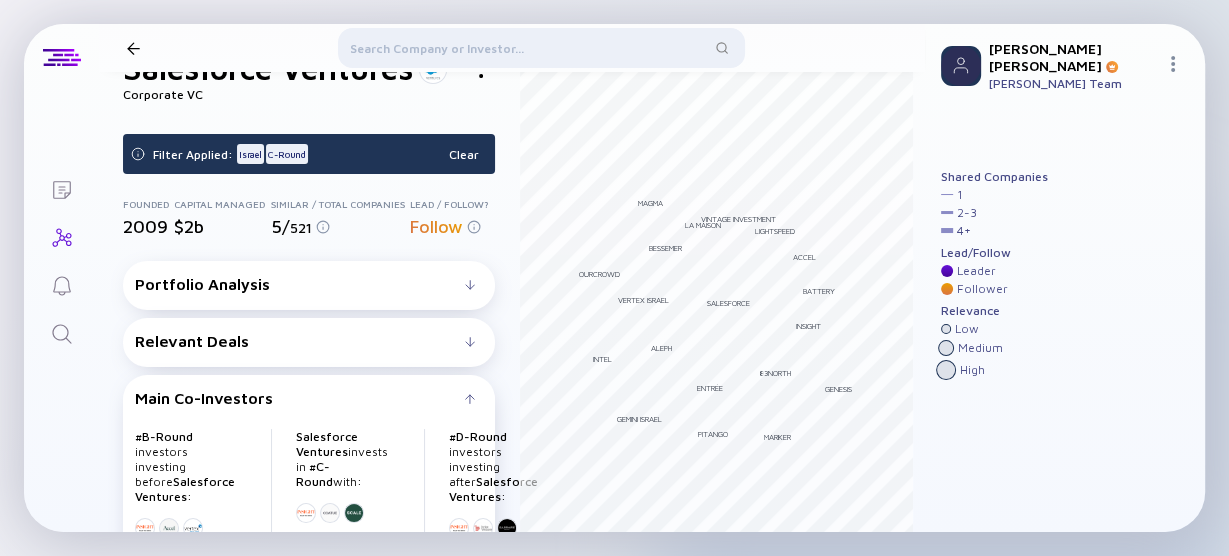 click on "Portfolio Analysis" at bounding box center (300, 284) 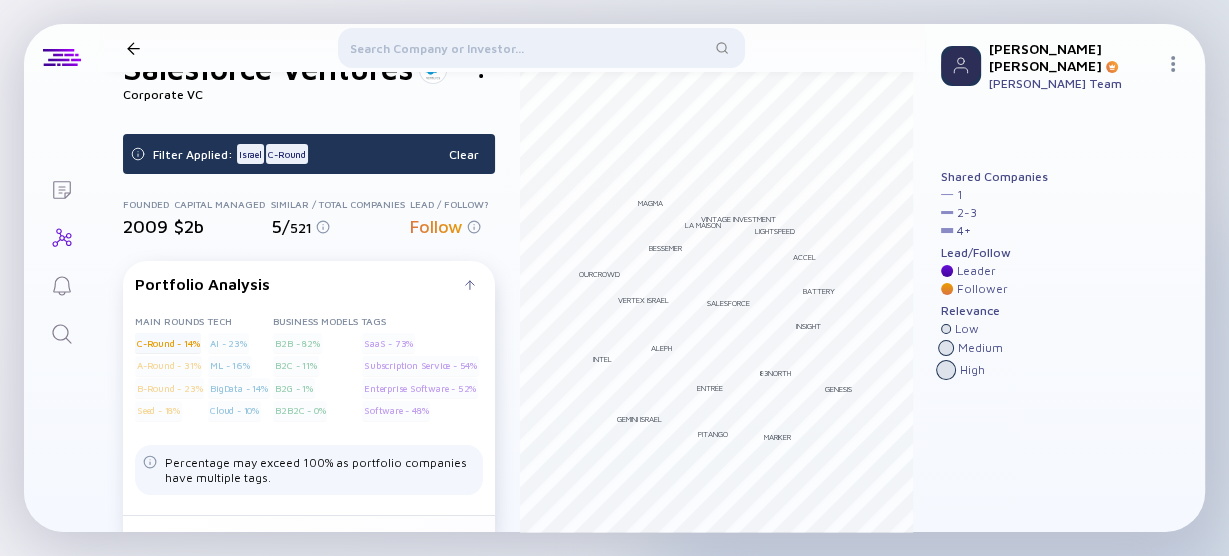 scroll, scrollTop: 0, scrollLeft: 0, axis: both 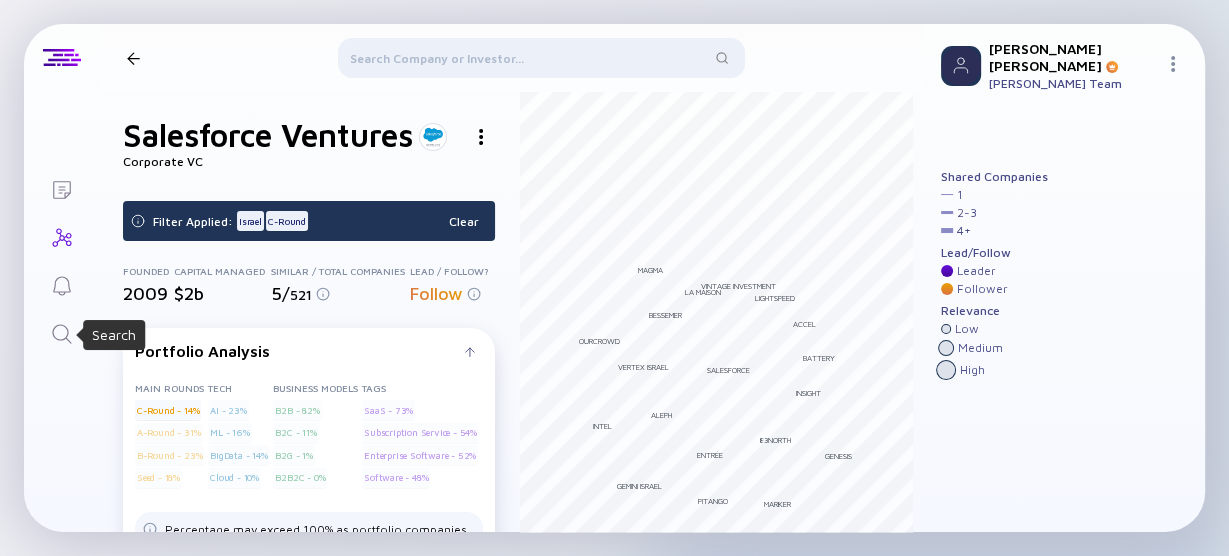 click 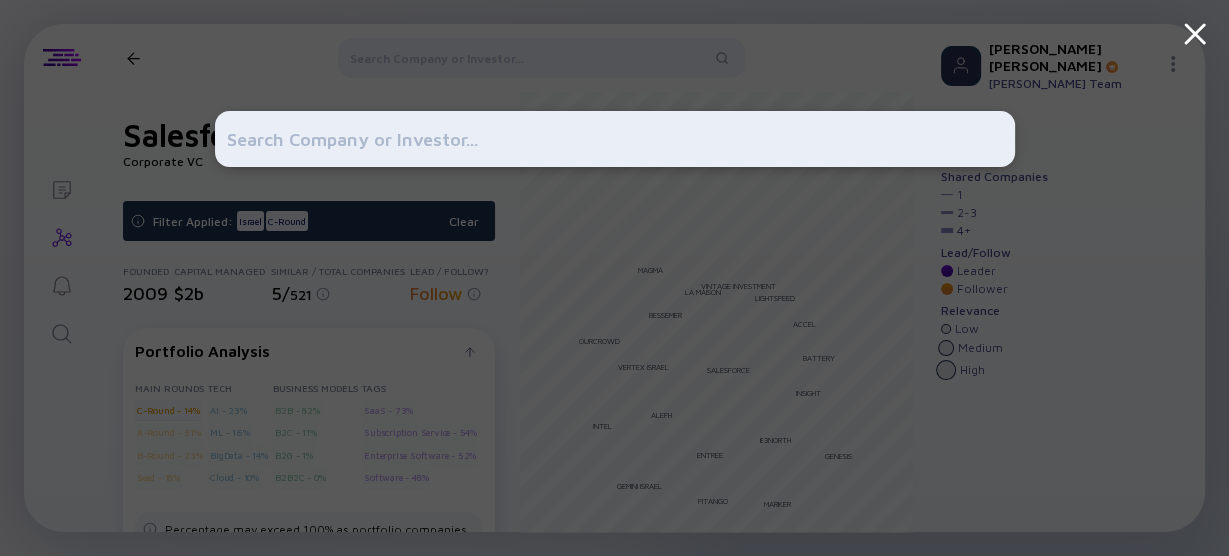 click at bounding box center [615, 139] 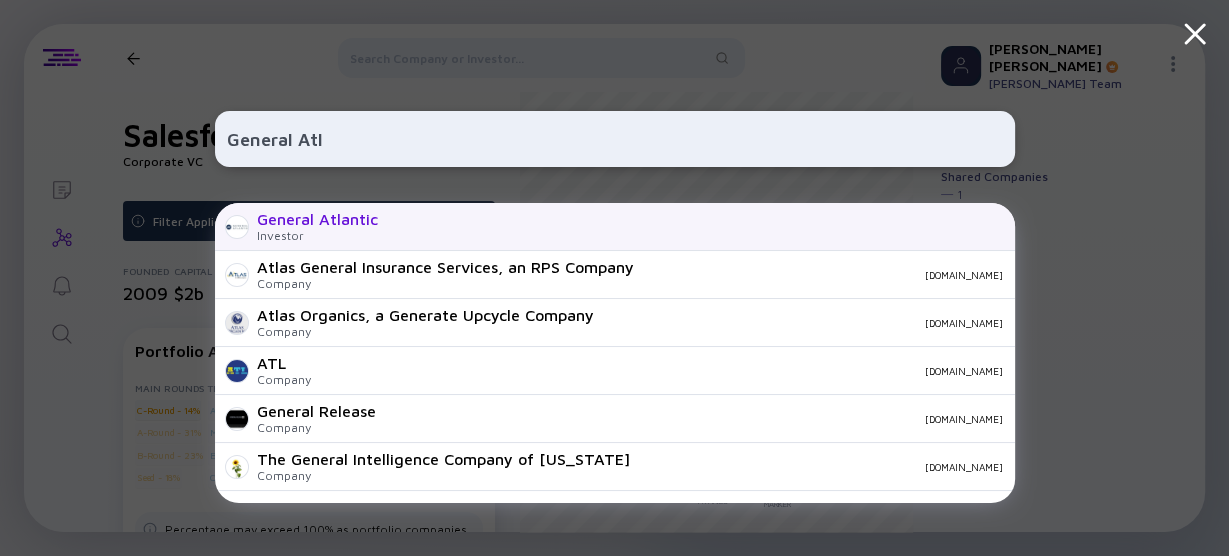 type on "General Atl" 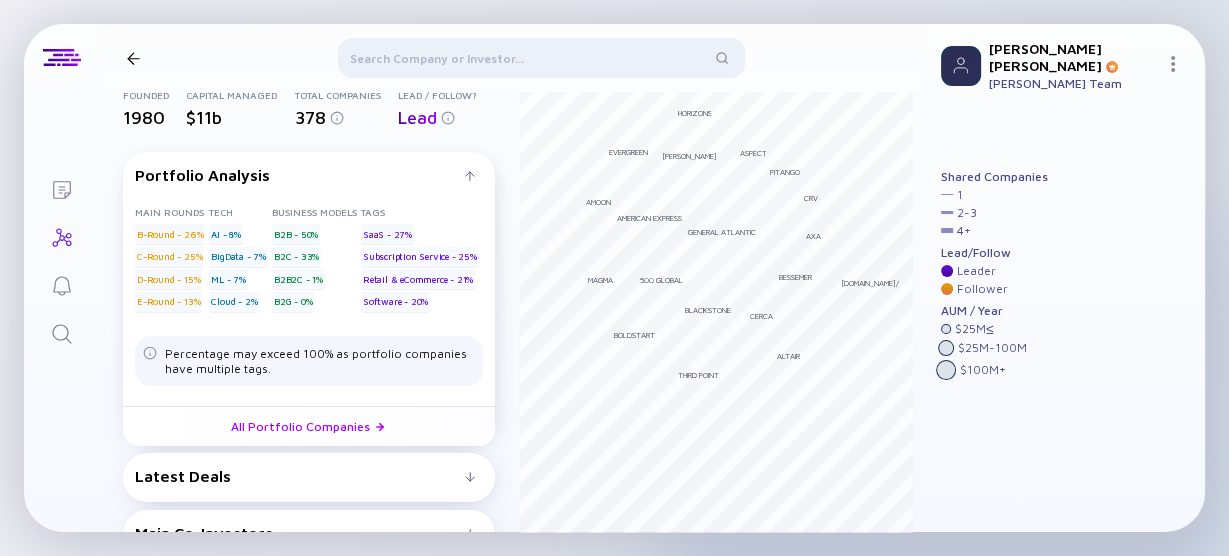 scroll, scrollTop: 136, scrollLeft: 0, axis: vertical 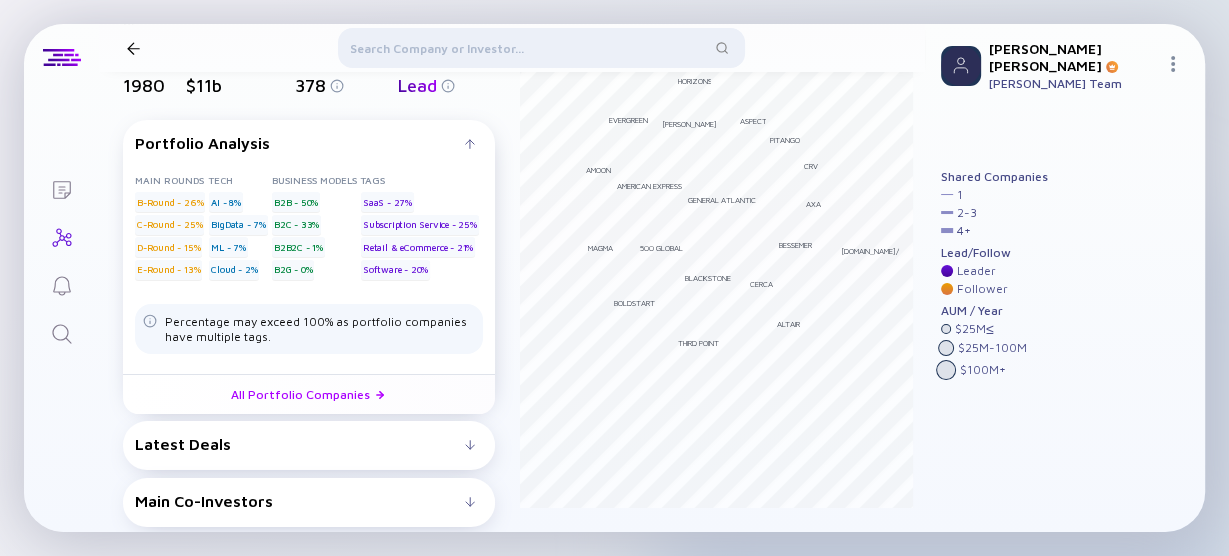 click on "Main Co-Investors" at bounding box center (300, 501) 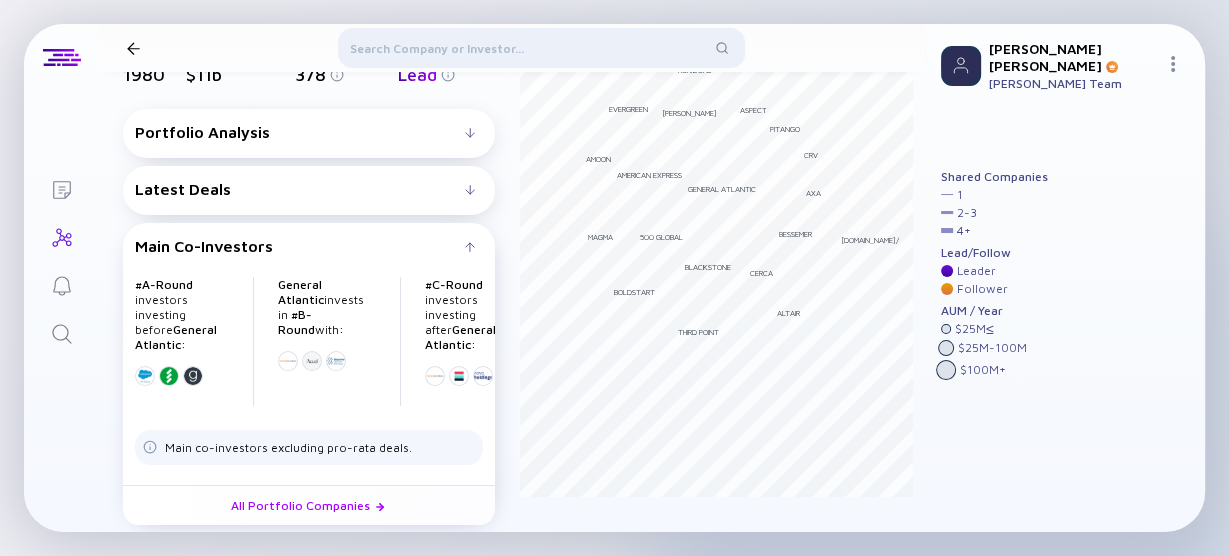 scroll, scrollTop: 155, scrollLeft: 0, axis: vertical 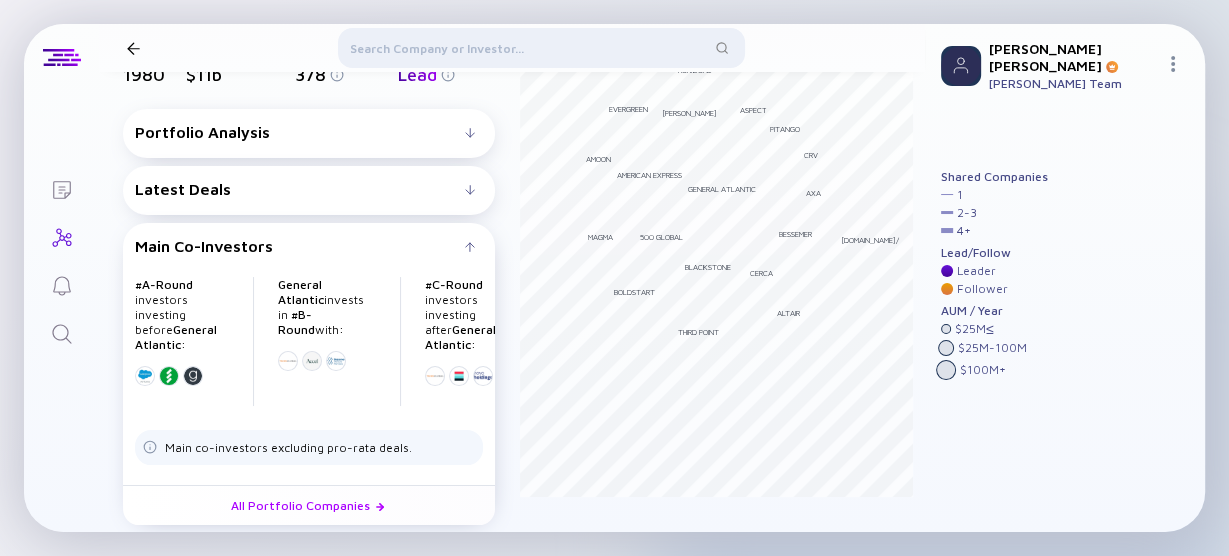 click on "Latest Deals" at bounding box center (300, 189) 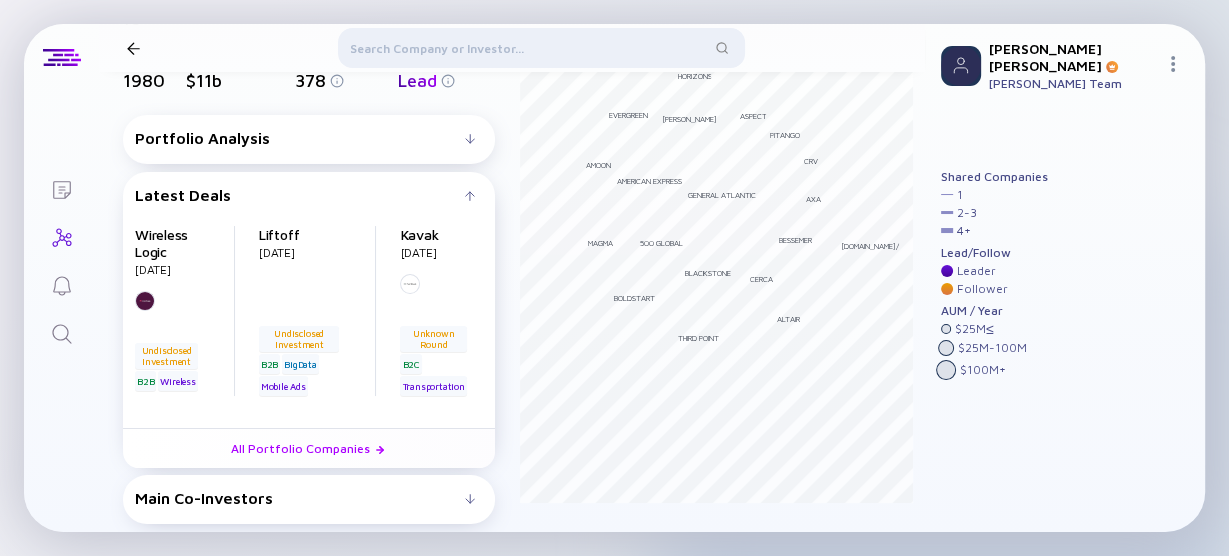 click at bounding box center (410, 284) 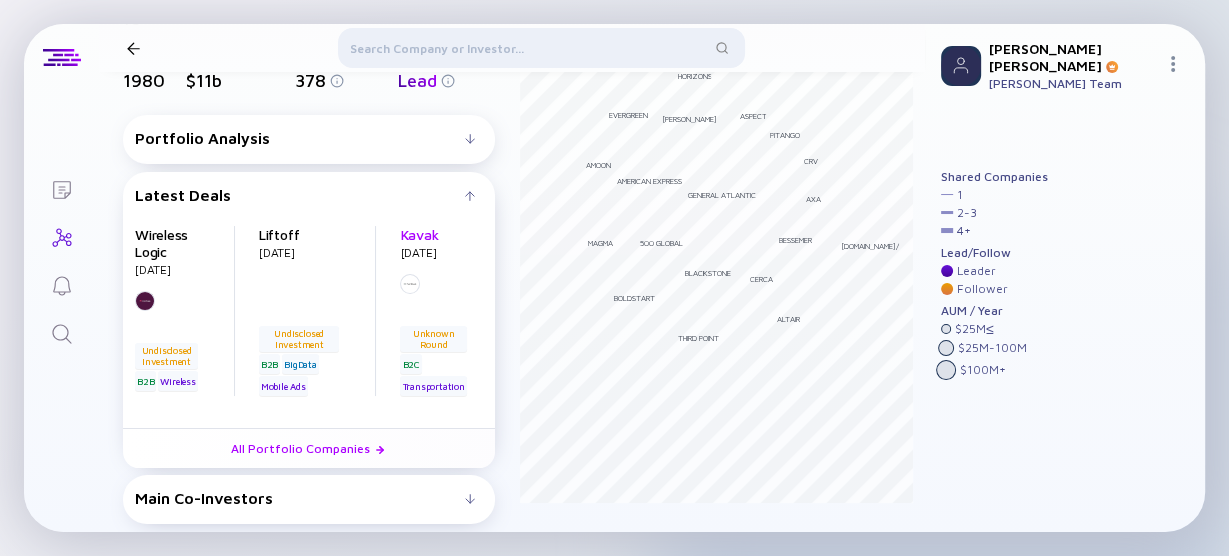 click on "Kavak" at bounding box center (419, 234) 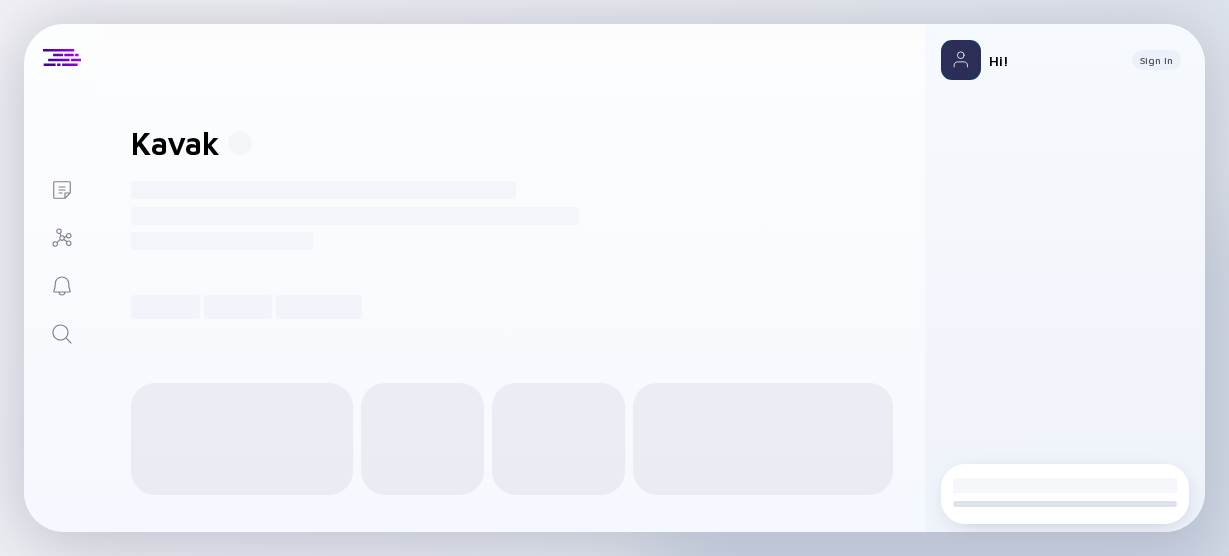 scroll, scrollTop: 0, scrollLeft: 0, axis: both 